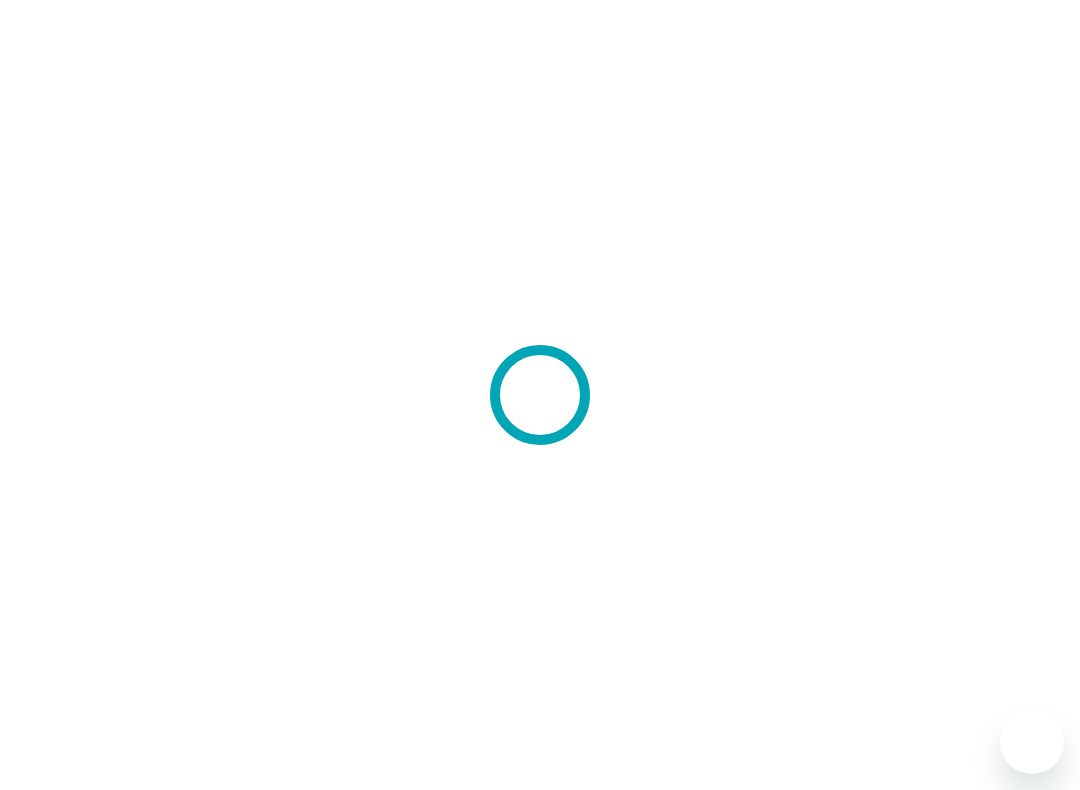 scroll, scrollTop: 0, scrollLeft: 0, axis: both 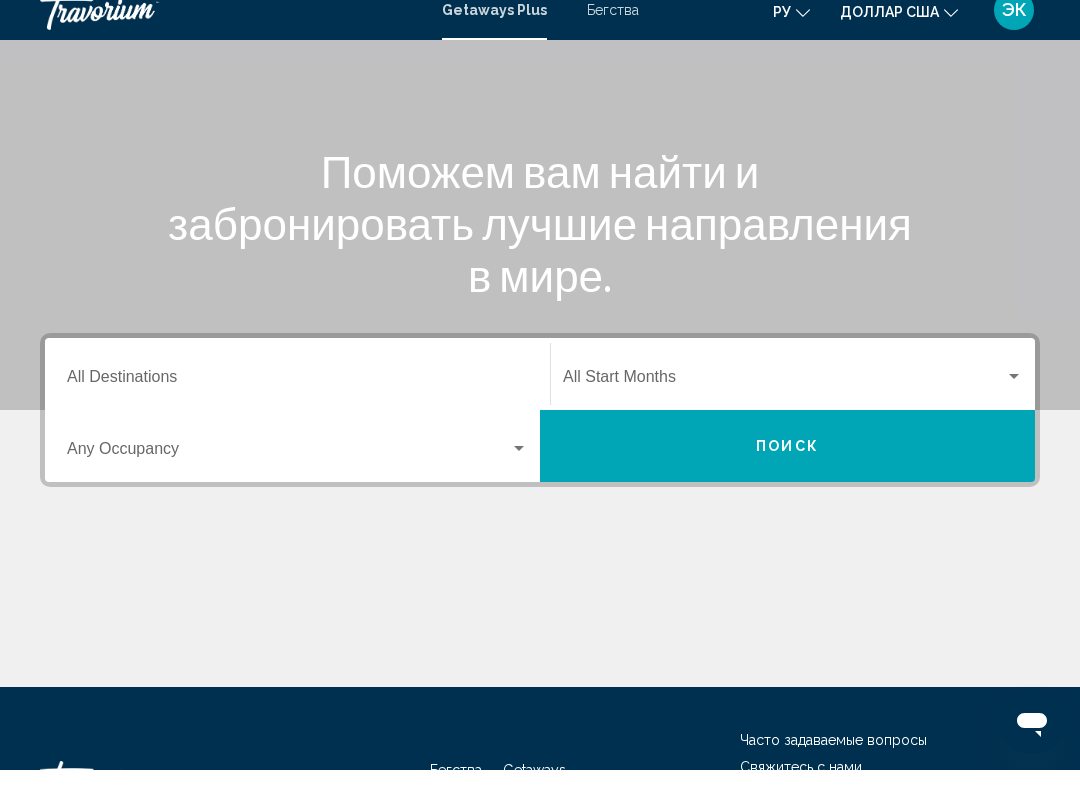 click at bounding box center (1014, 397) 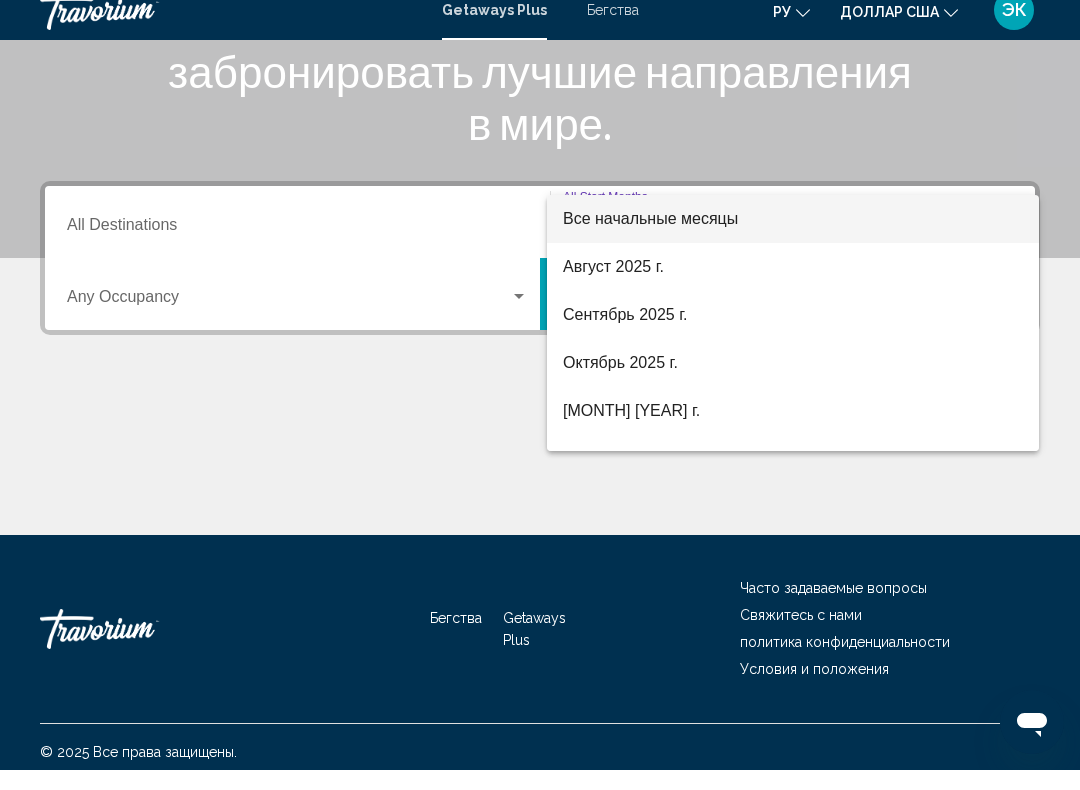 scroll, scrollTop: 332, scrollLeft: 0, axis: vertical 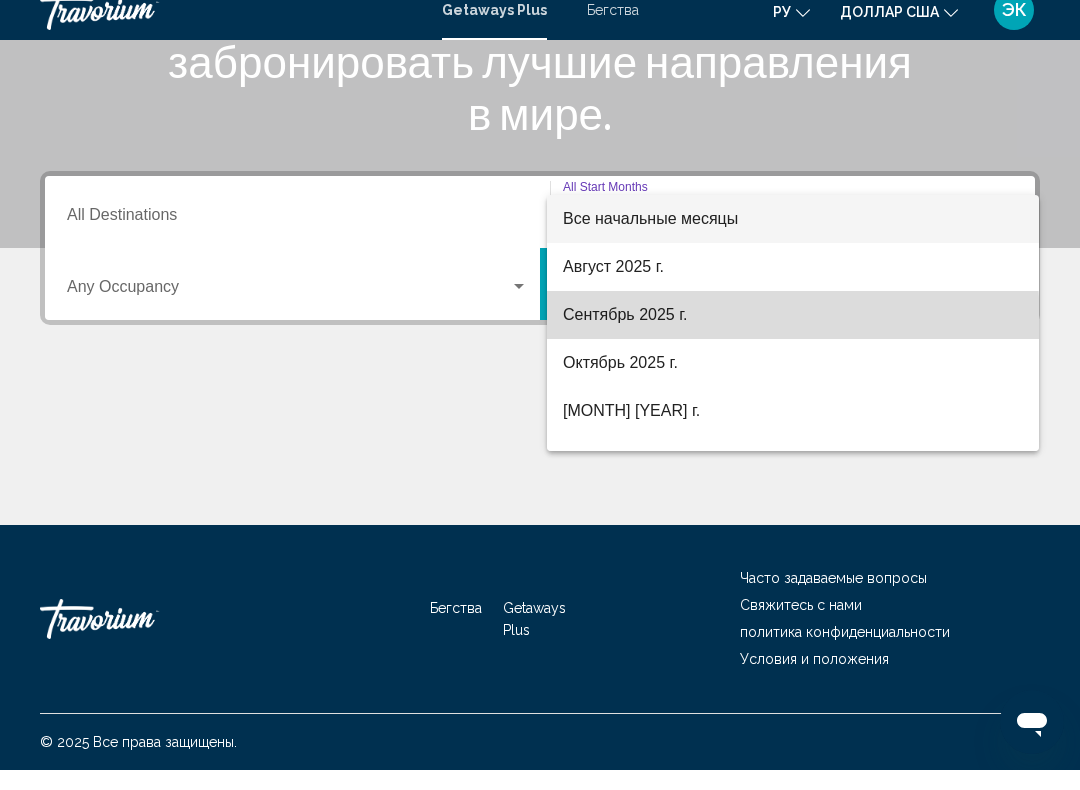 click on "Сентябрь 2025 г." at bounding box center (793, 335) 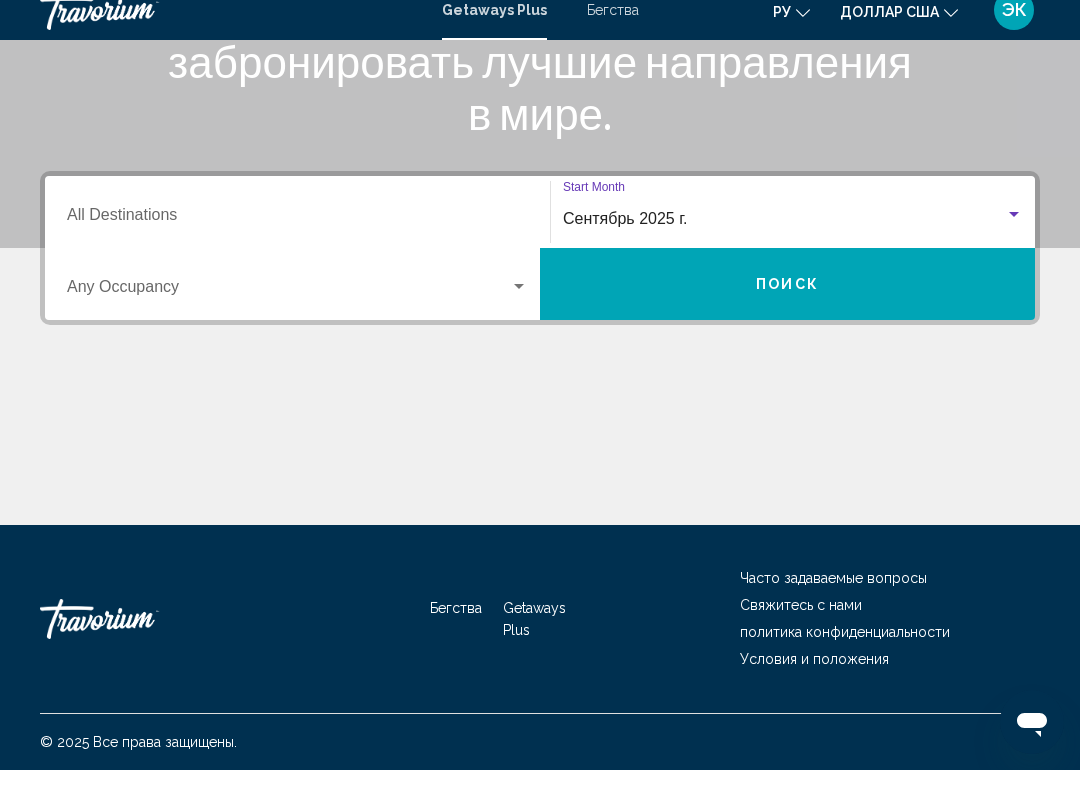 click at bounding box center [519, 307] 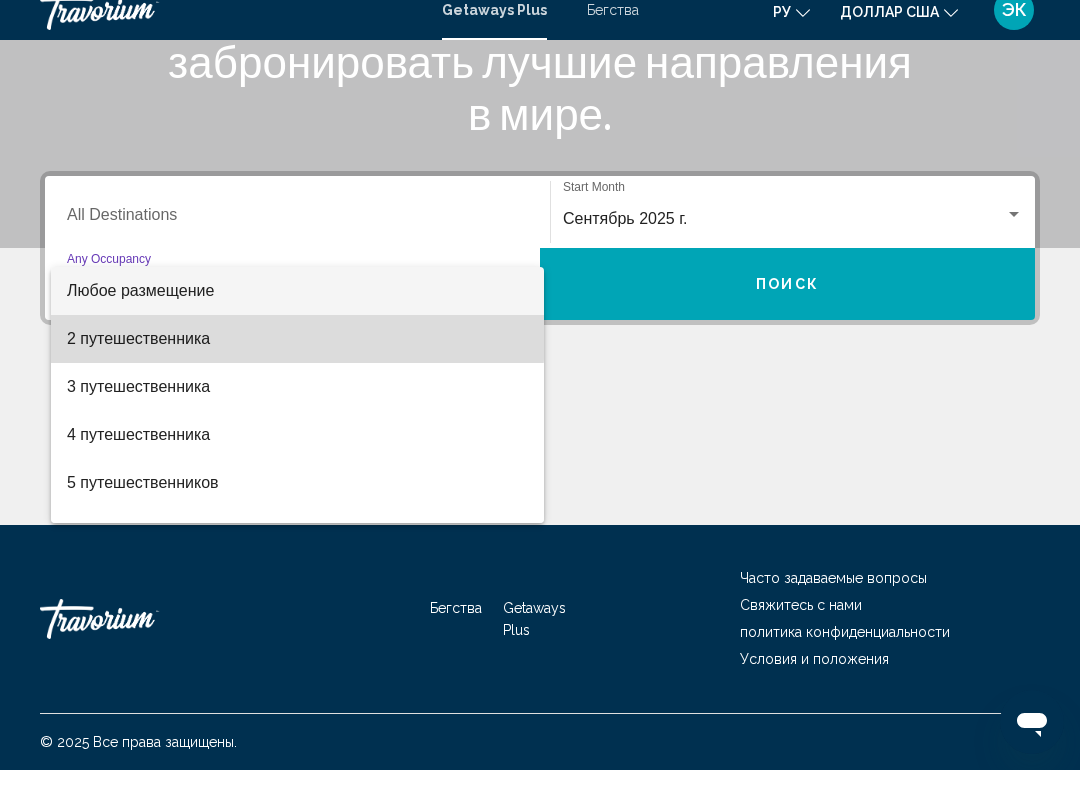 click on "2 путешественника" at bounding box center (138, 358) 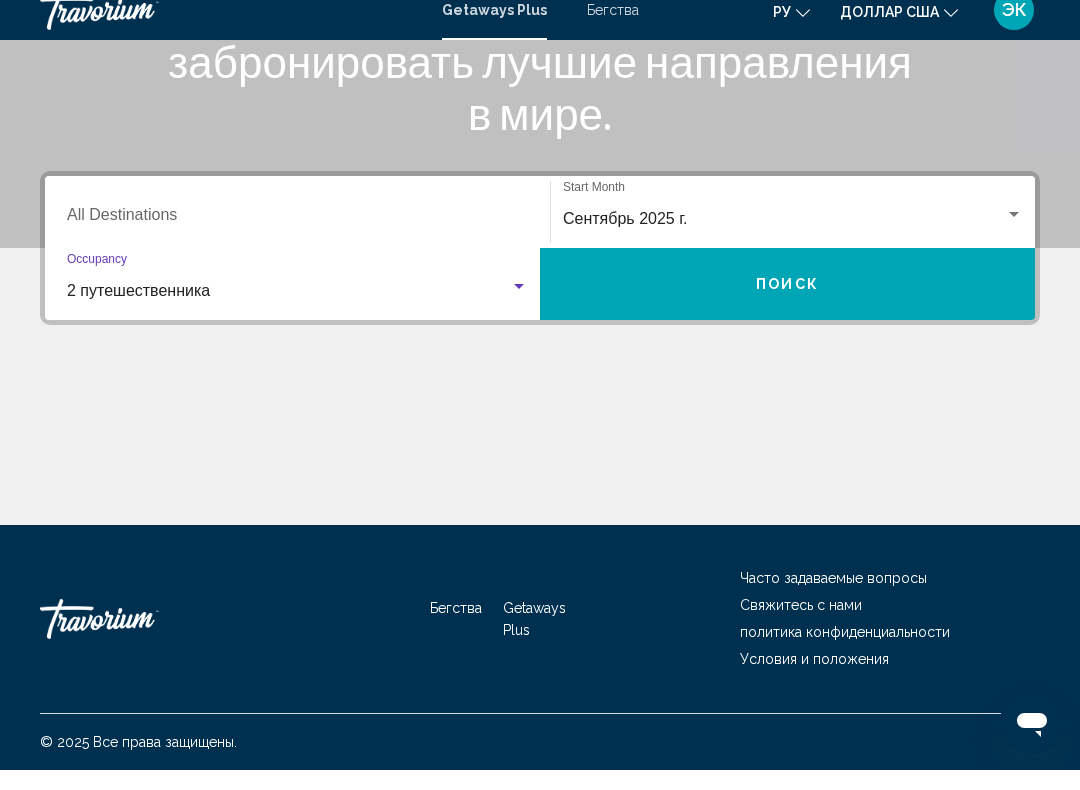 click on "Destination All Destinations" at bounding box center [297, 239] 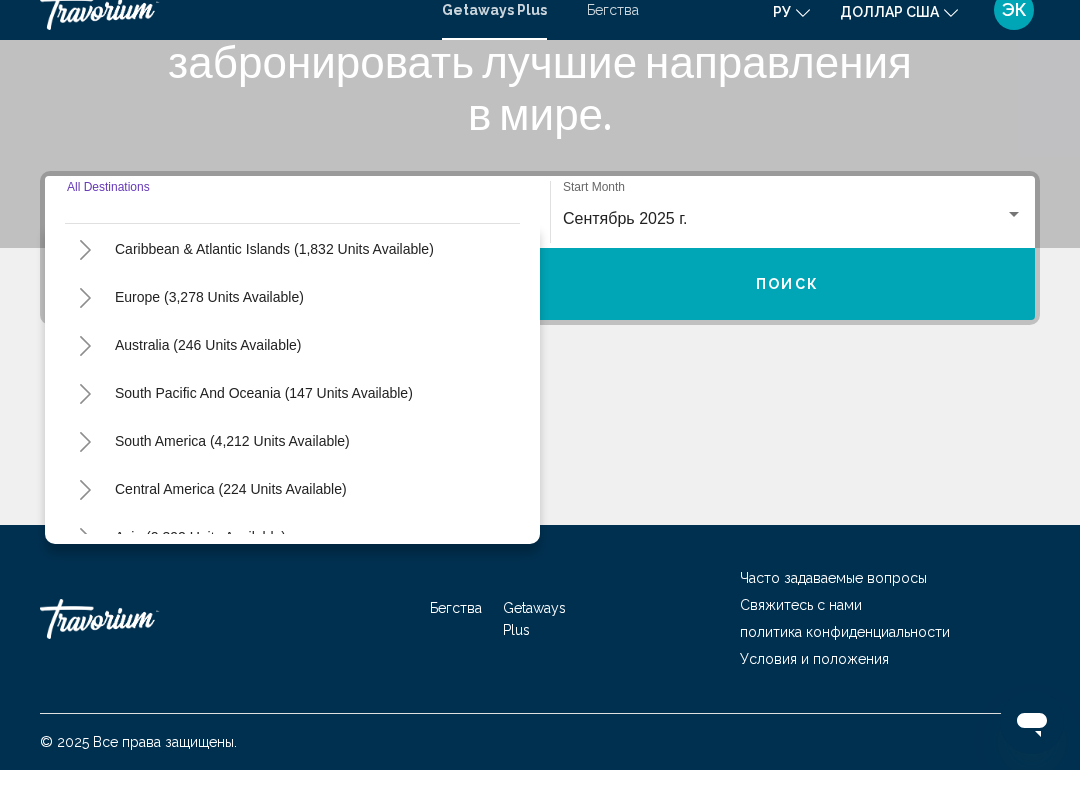 scroll, scrollTop: 180, scrollLeft: 0, axis: vertical 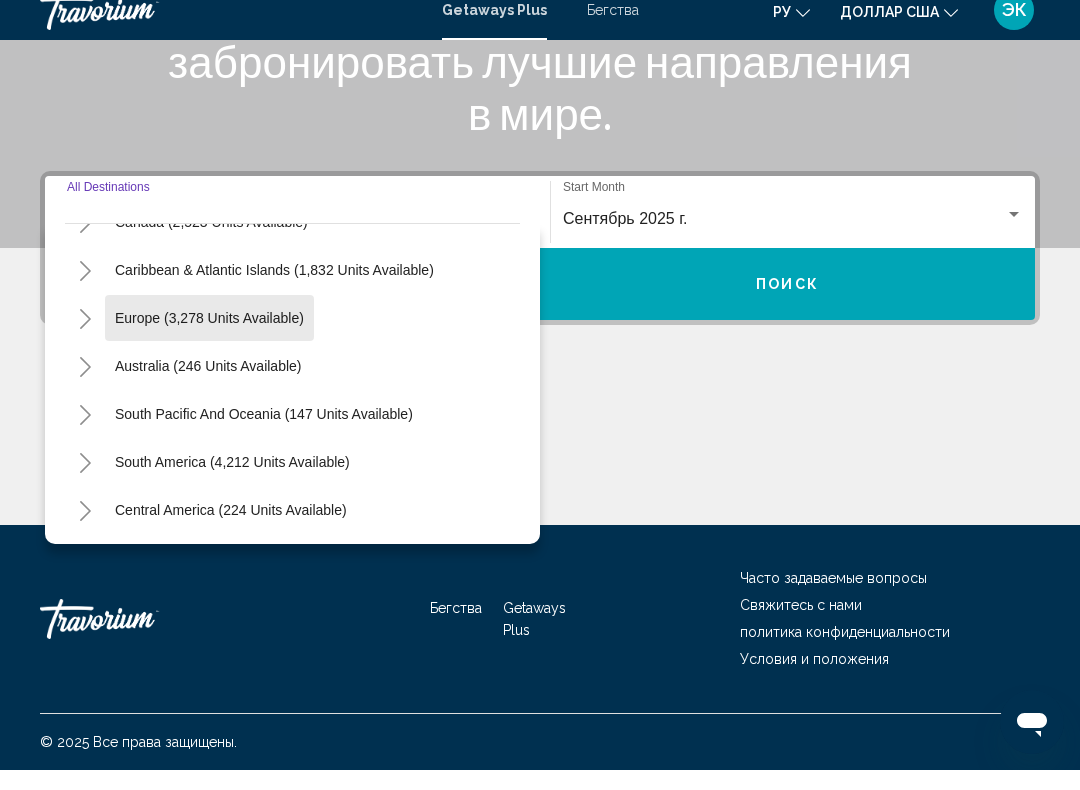 click on "Europe (3,278 units available)" at bounding box center [208, 386] 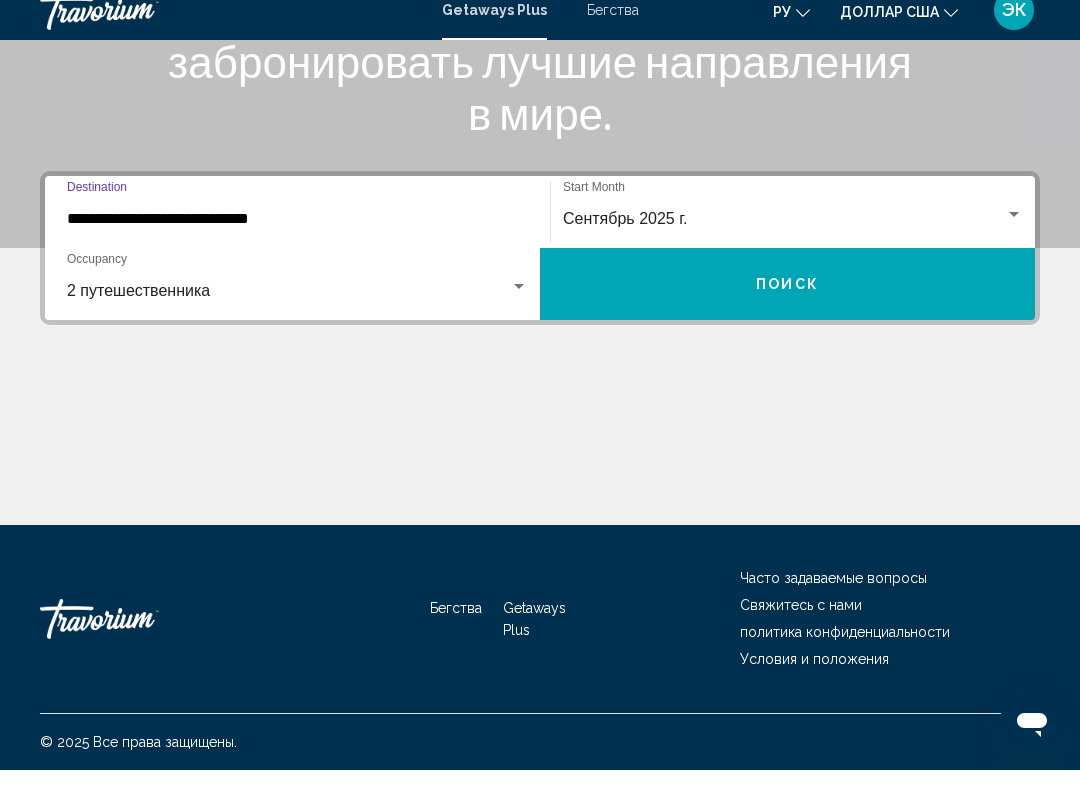 click on "Поиск" at bounding box center [787, 304] 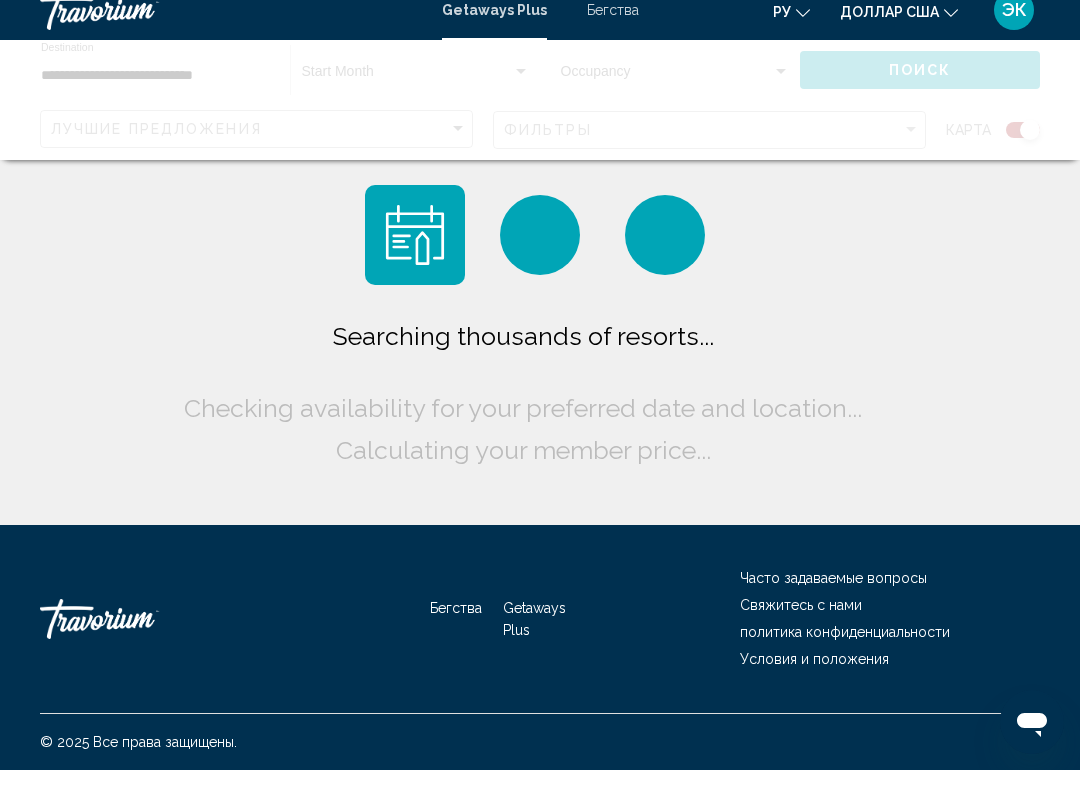 scroll, scrollTop: 0, scrollLeft: 0, axis: both 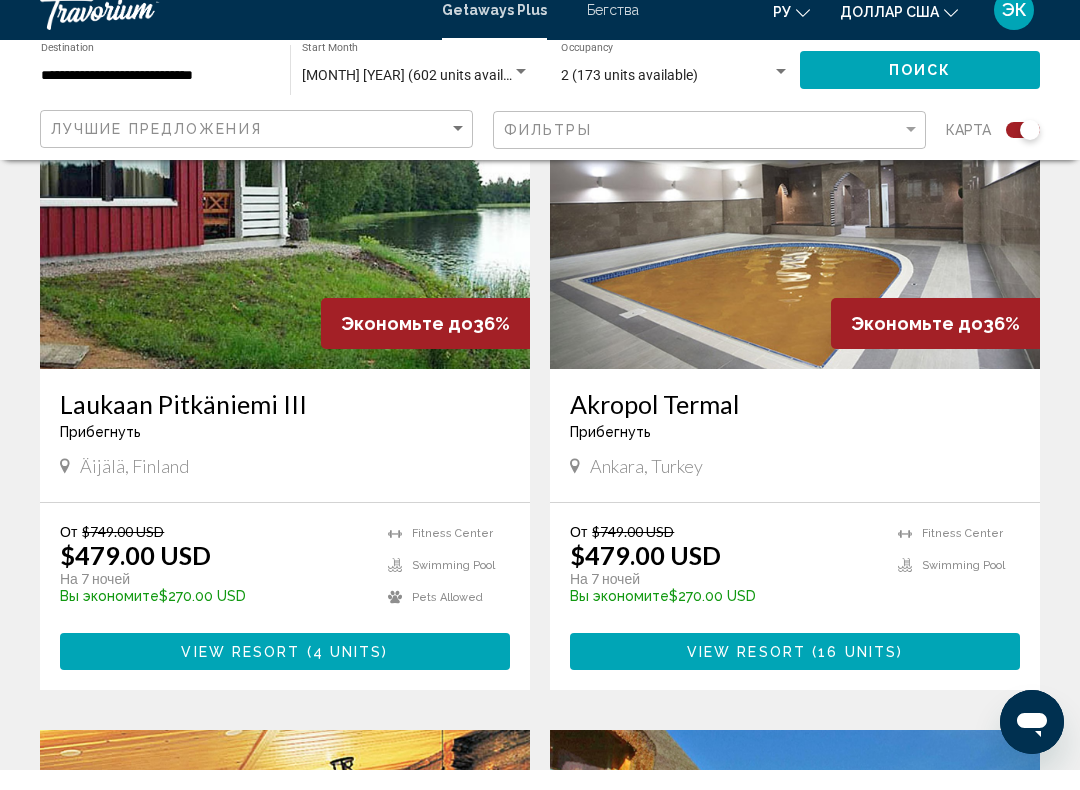 click on "Akropol Termal  Прибегнуть  -  Это курорт только для взрослых" at bounding box center [795, 442] 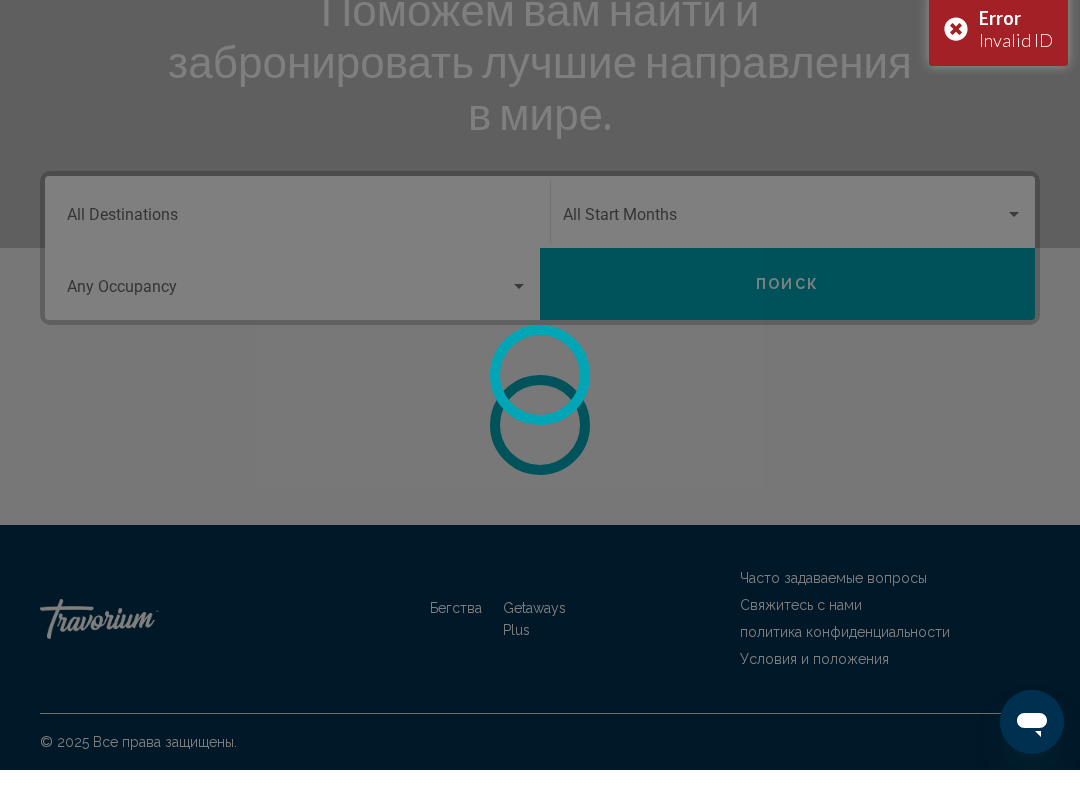 scroll, scrollTop: 0, scrollLeft: 0, axis: both 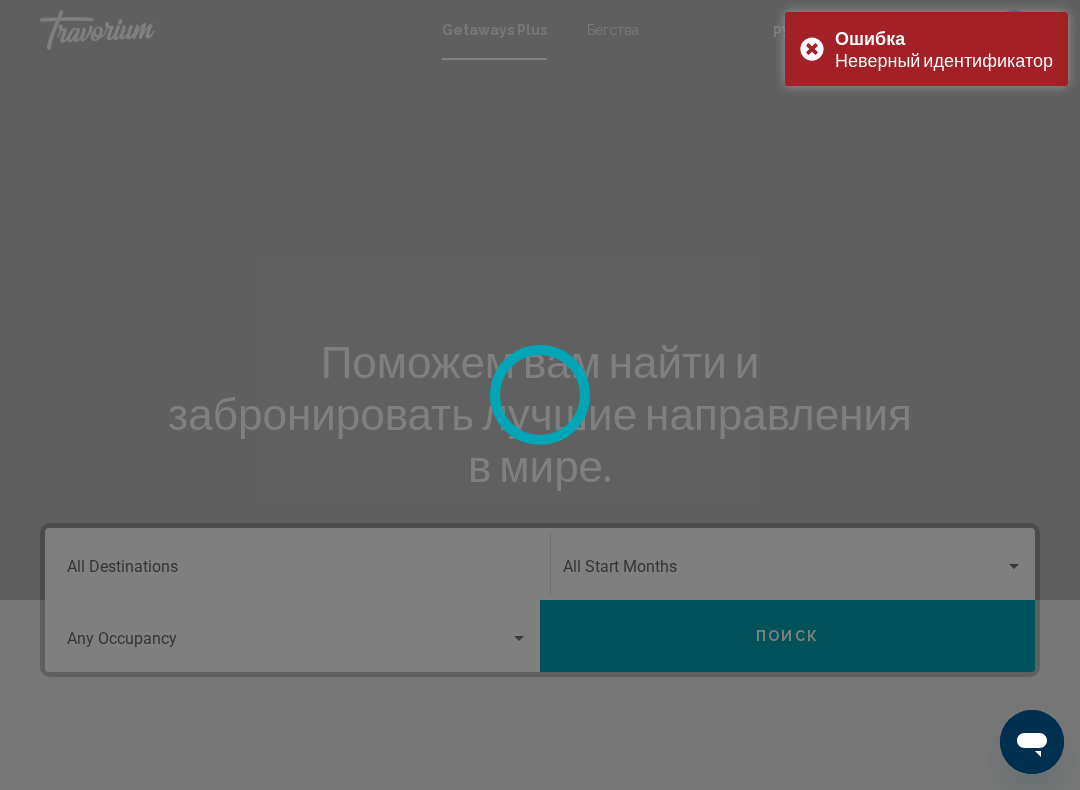 click on "Ошибка Неверный идентификатор" at bounding box center (926, 49) 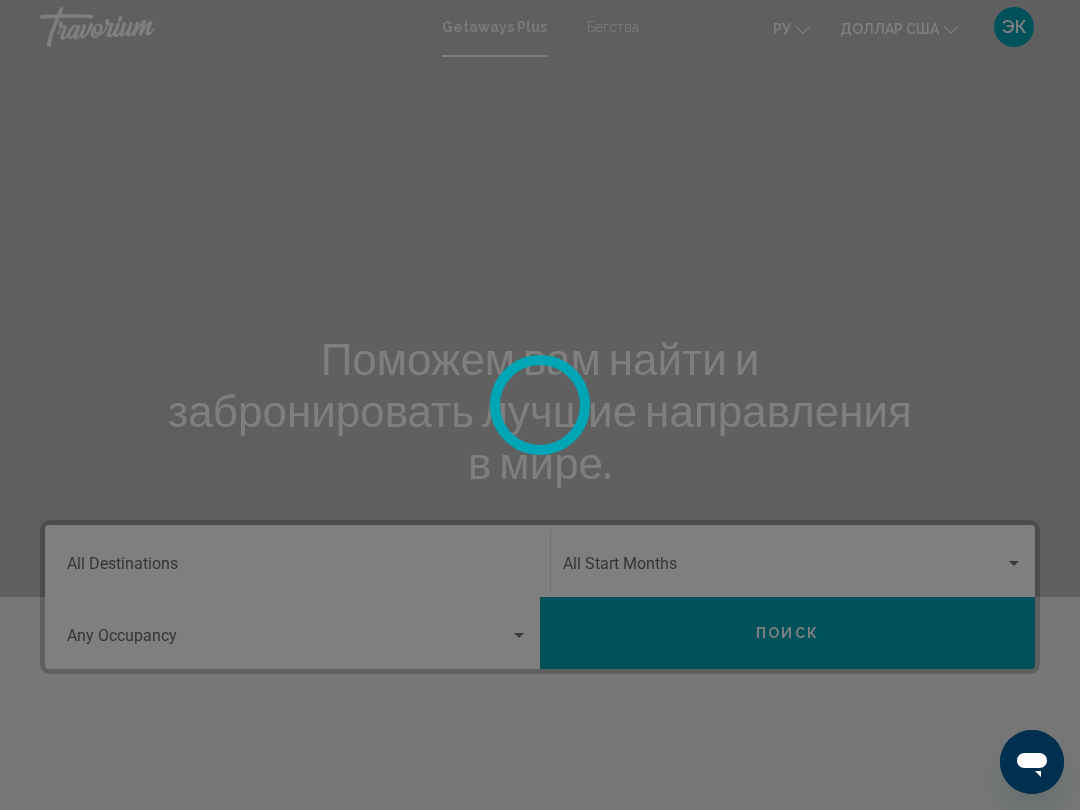 scroll, scrollTop: 0, scrollLeft: 0, axis: both 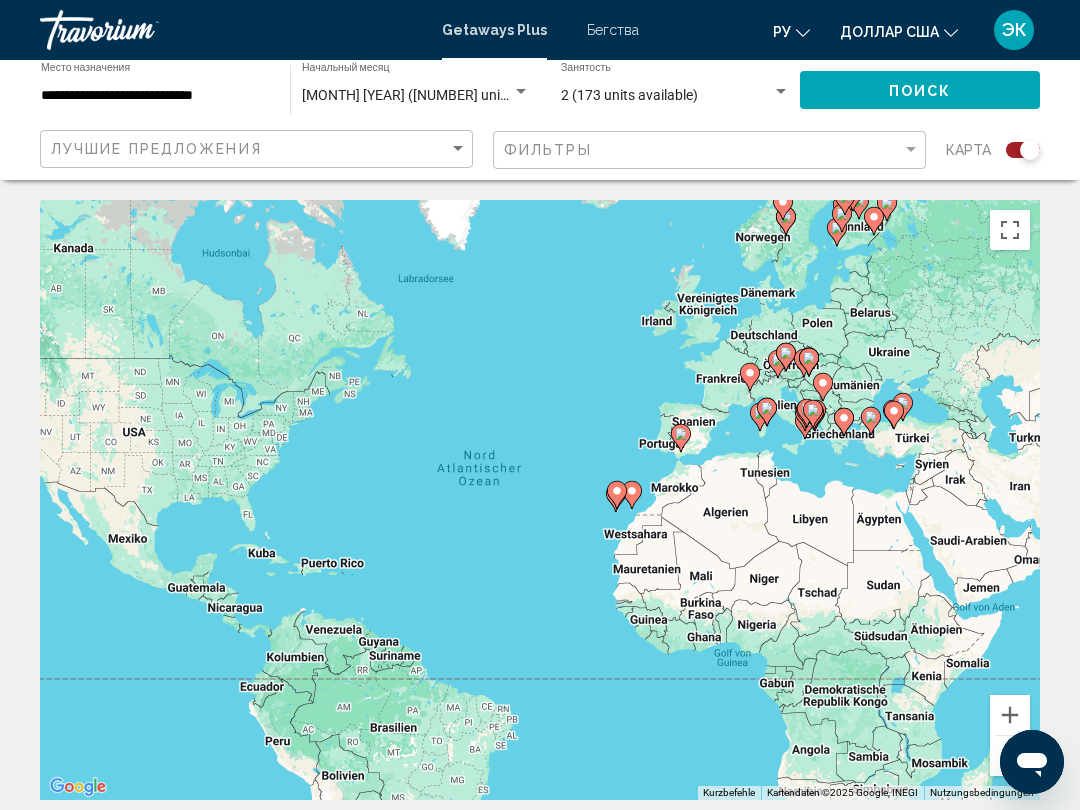 click at bounding box center (894, 415) 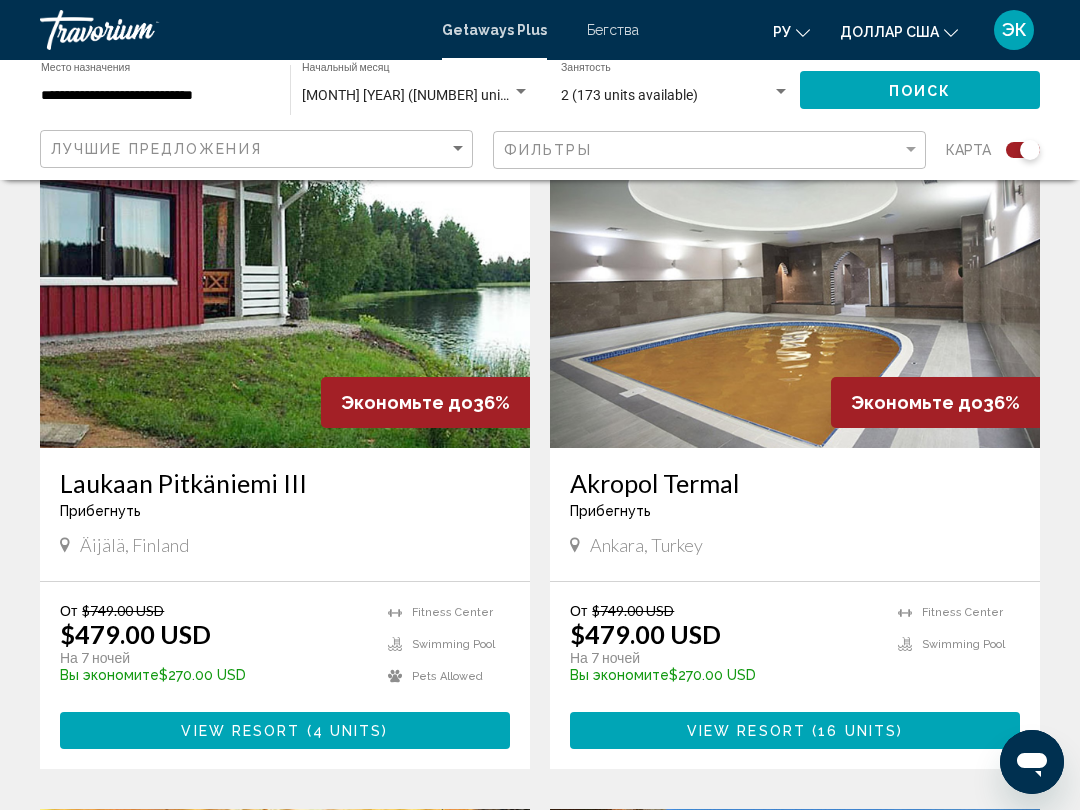 scroll, scrollTop: 757, scrollLeft: 0, axis: vertical 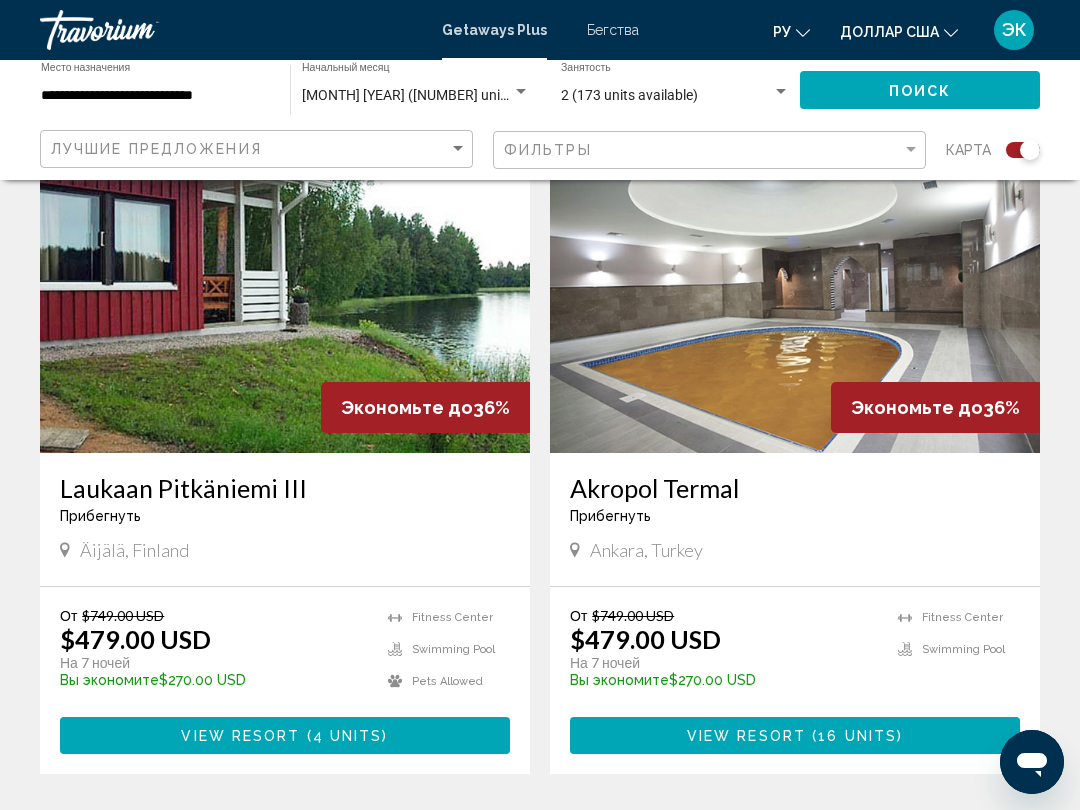 click at bounding box center (795, 293) 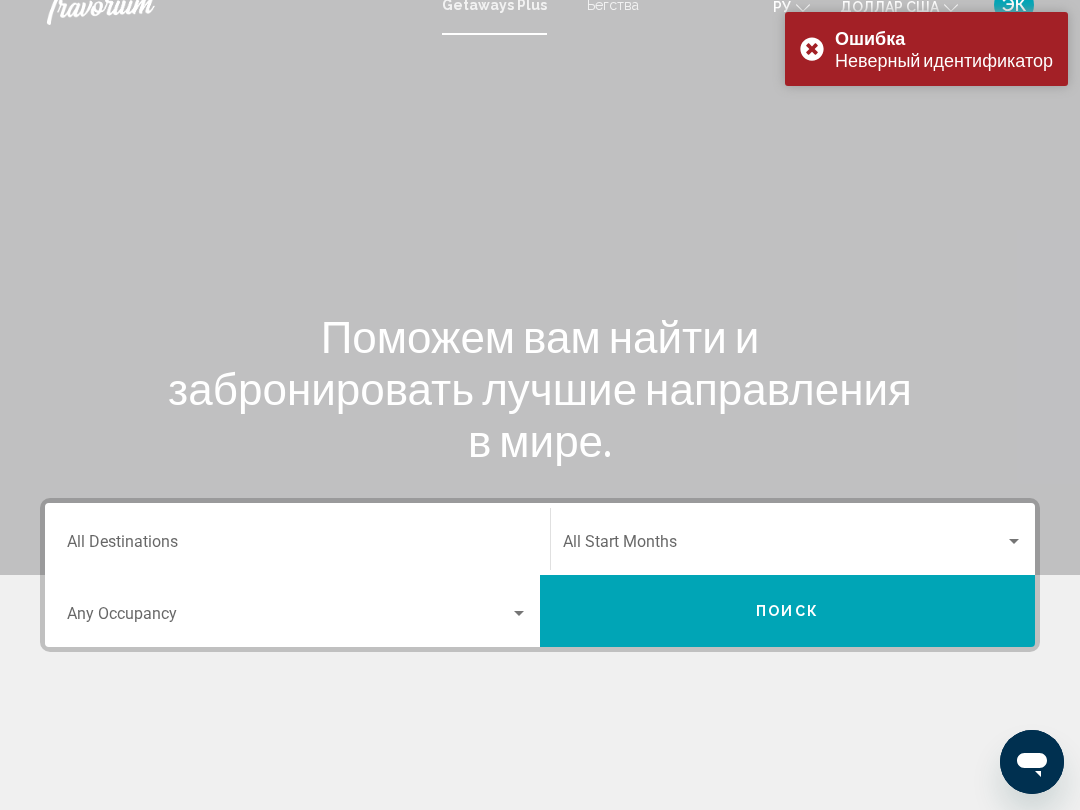 scroll, scrollTop: 0, scrollLeft: 0, axis: both 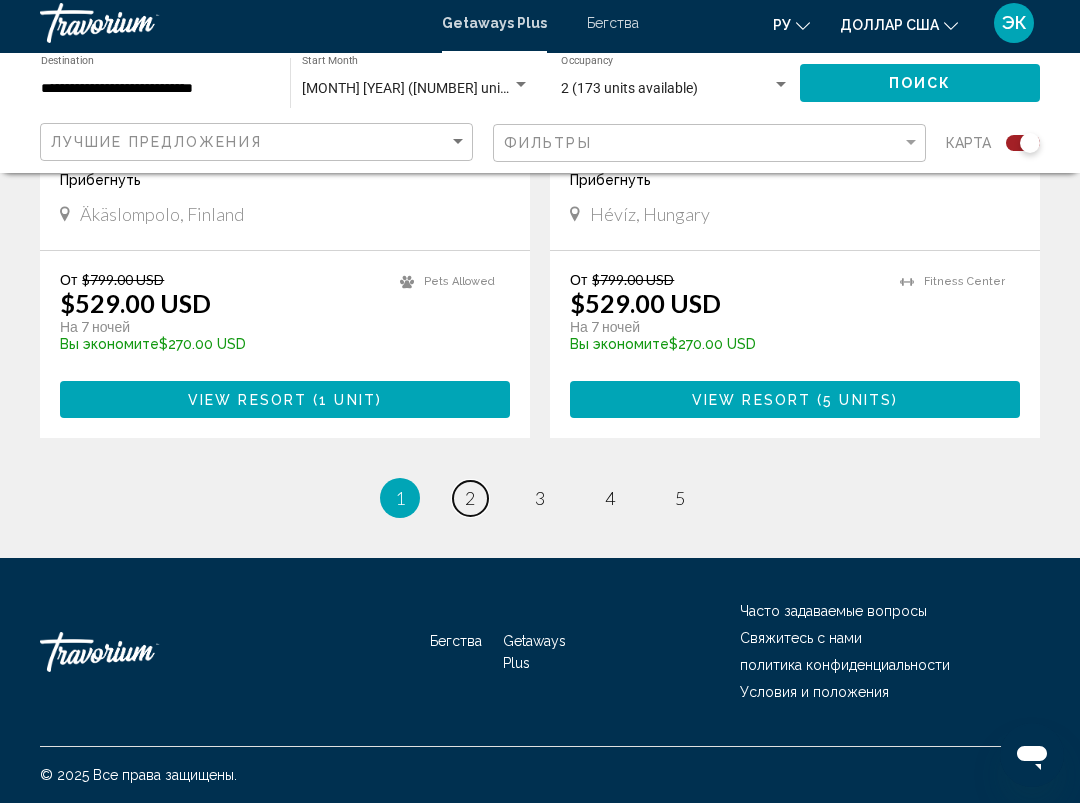 click on "2" at bounding box center (470, 505) 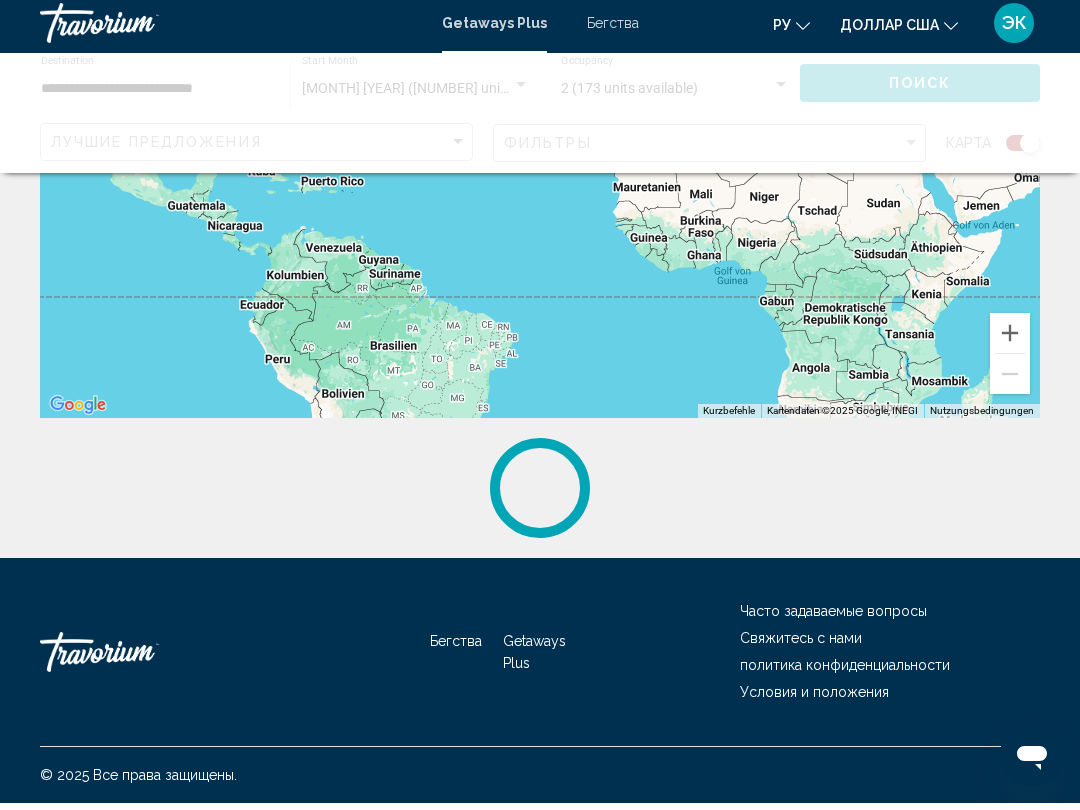 scroll, scrollTop: 0, scrollLeft: 0, axis: both 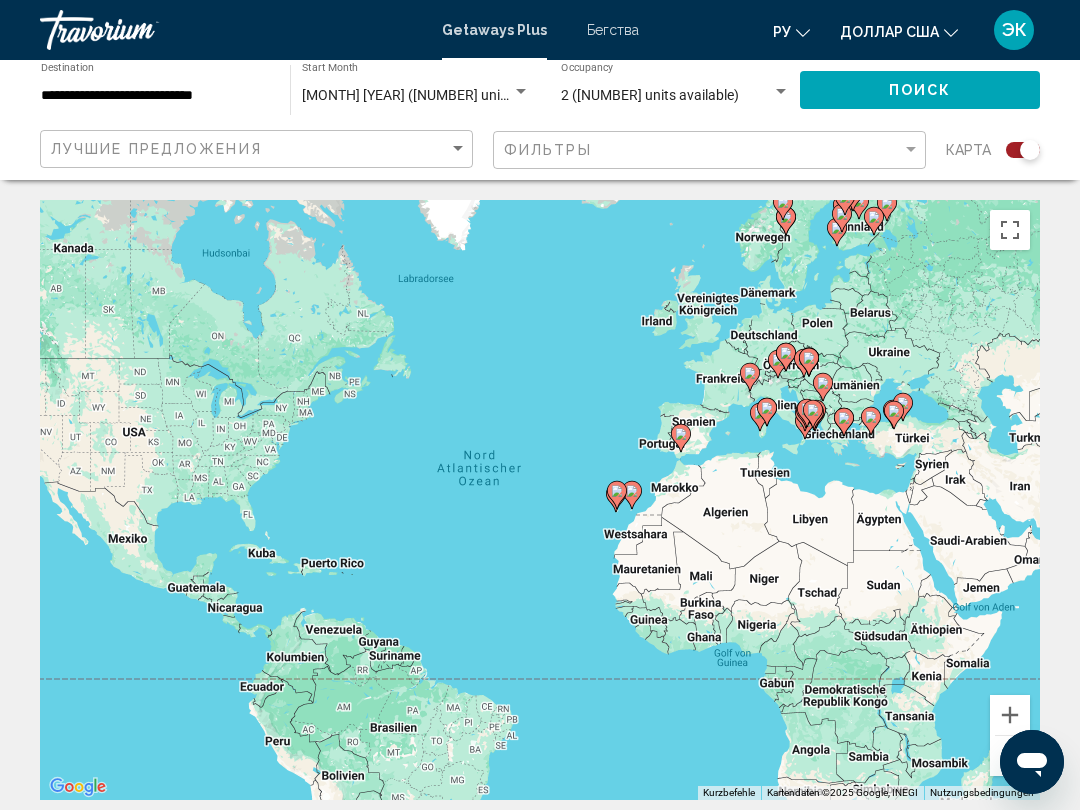 click on "Бегства" at bounding box center (613, 30) 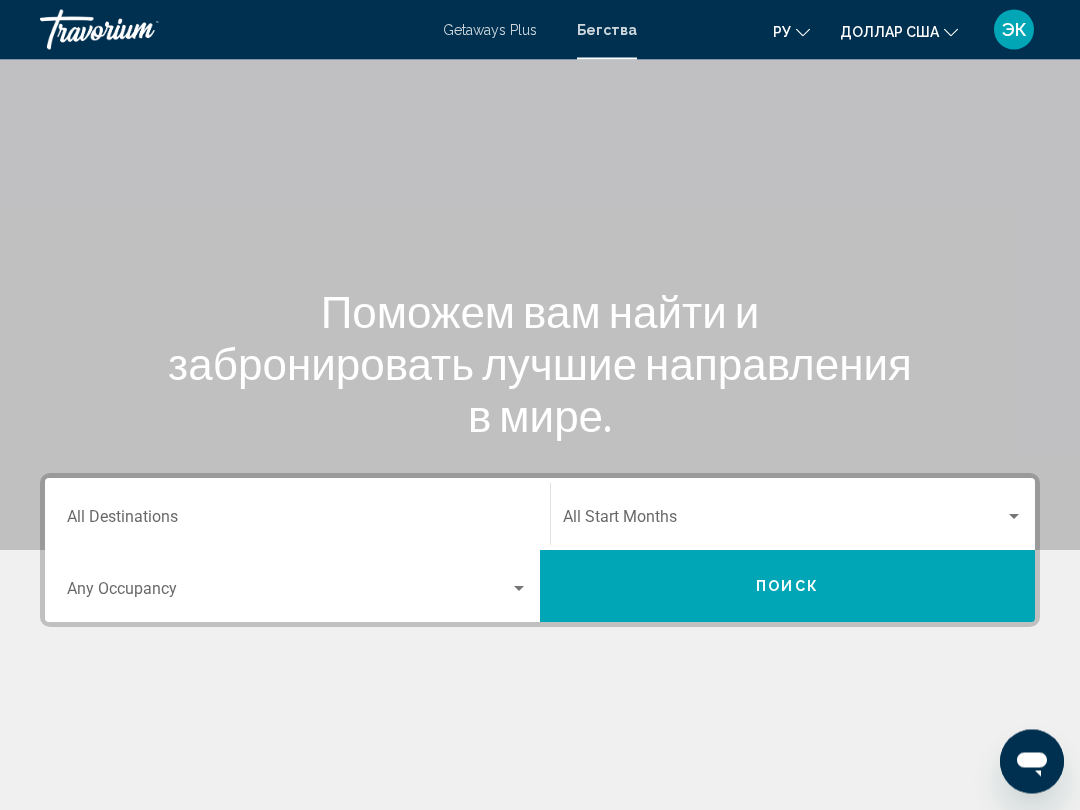 scroll, scrollTop: 0, scrollLeft: 0, axis: both 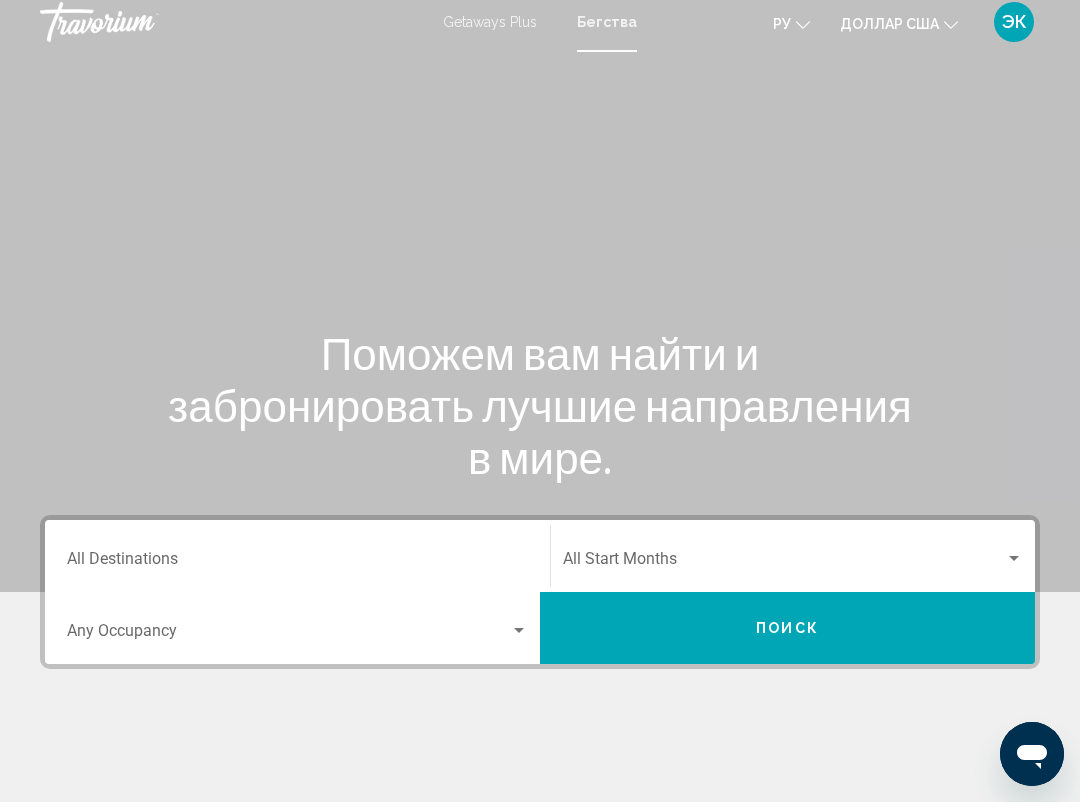 click at bounding box center (519, 639) 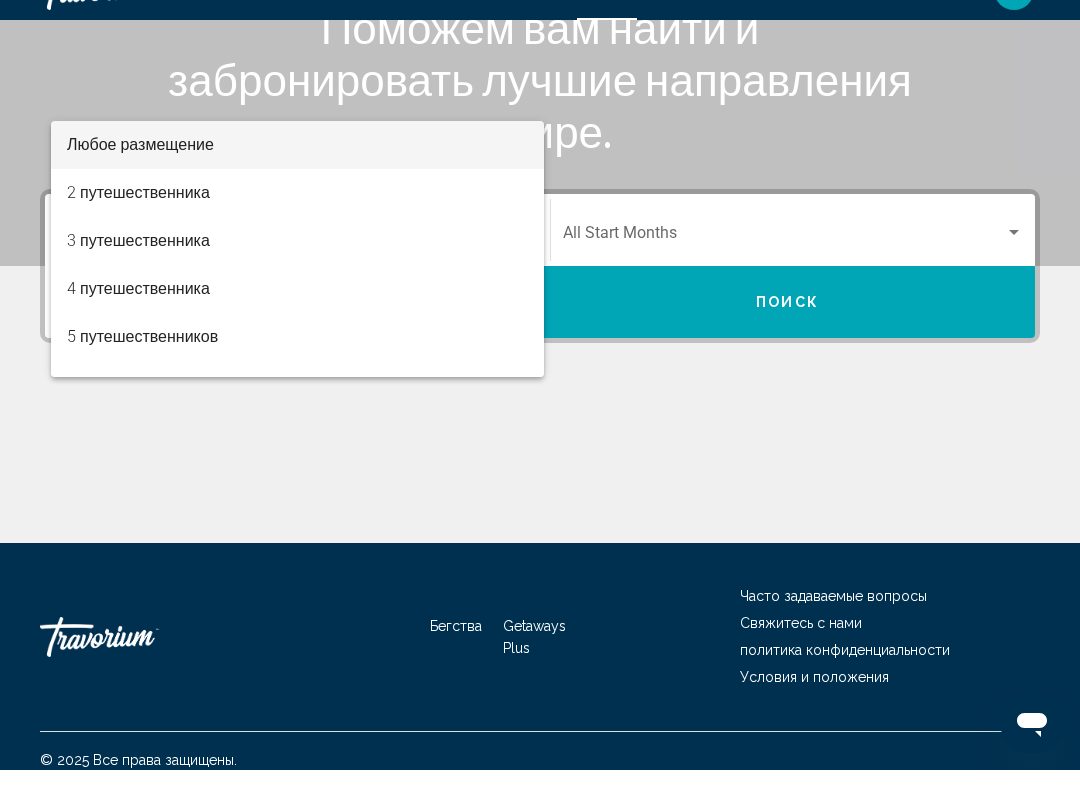 scroll, scrollTop: 312, scrollLeft: 0, axis: vertical 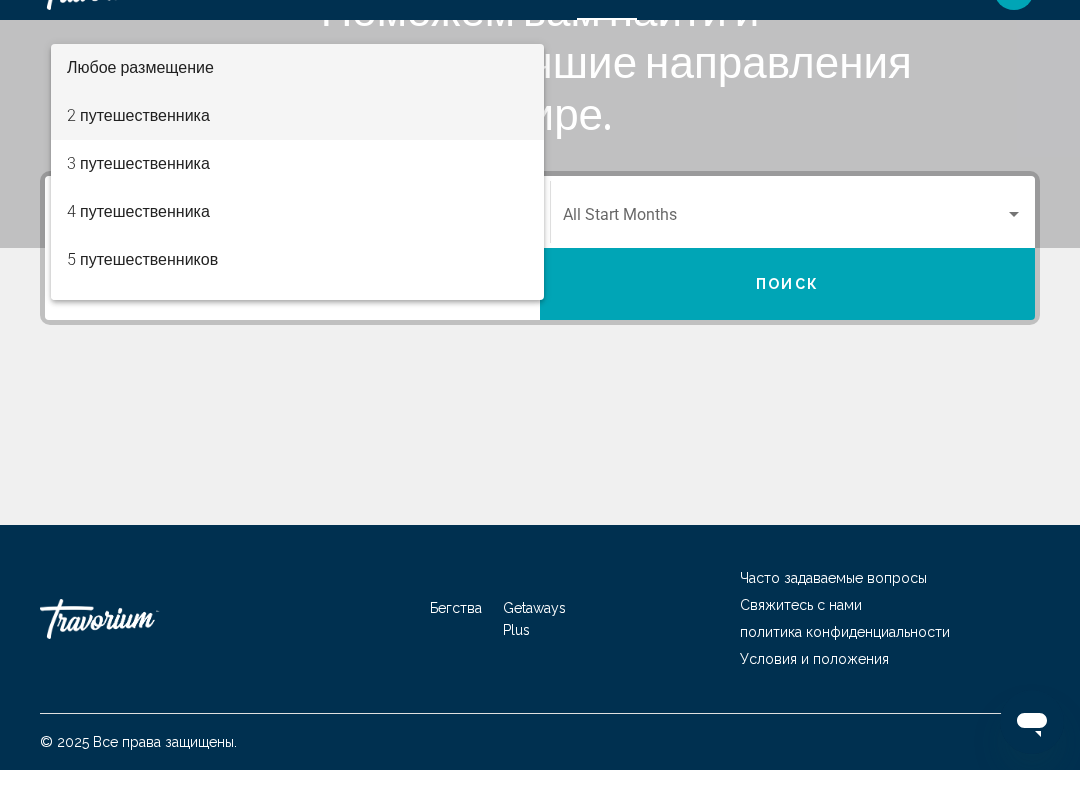 click on "2 путешественника" at bounding box center (138, 155) 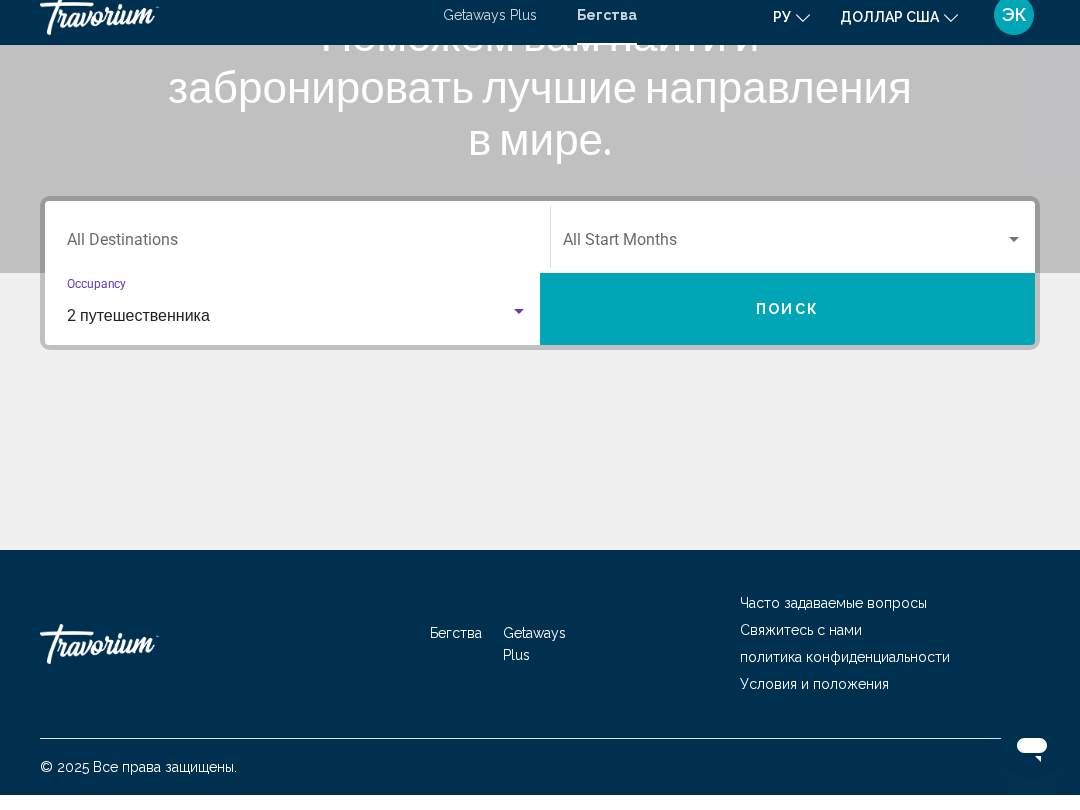 click at bounding box center [1014, 254] 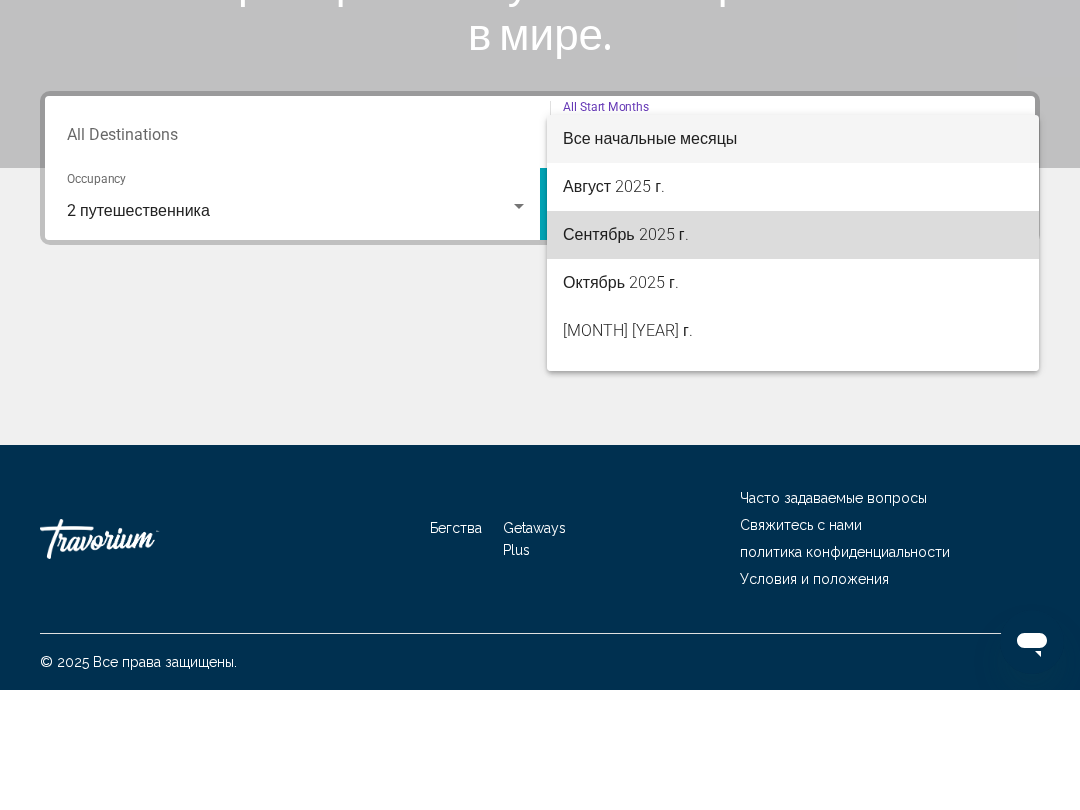 click on "Сентябрь 2025 г." at bounding box center [626, 354] 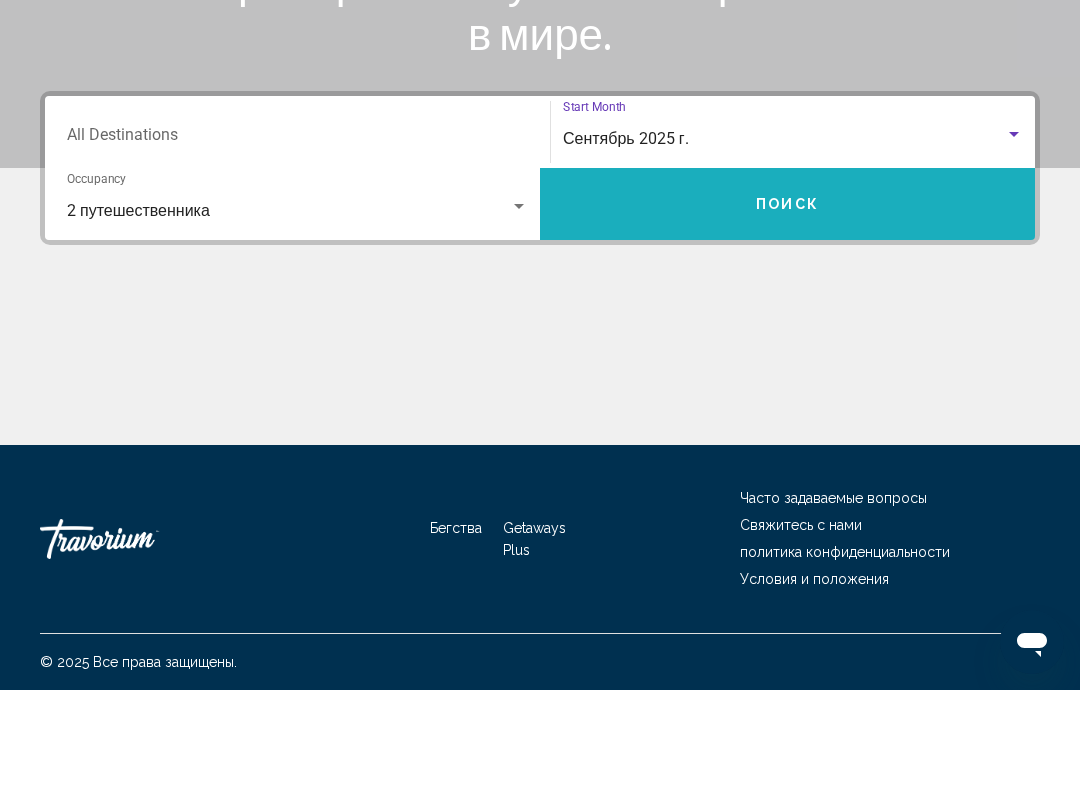 click on "Поиск" at bounding box center (787, 324) 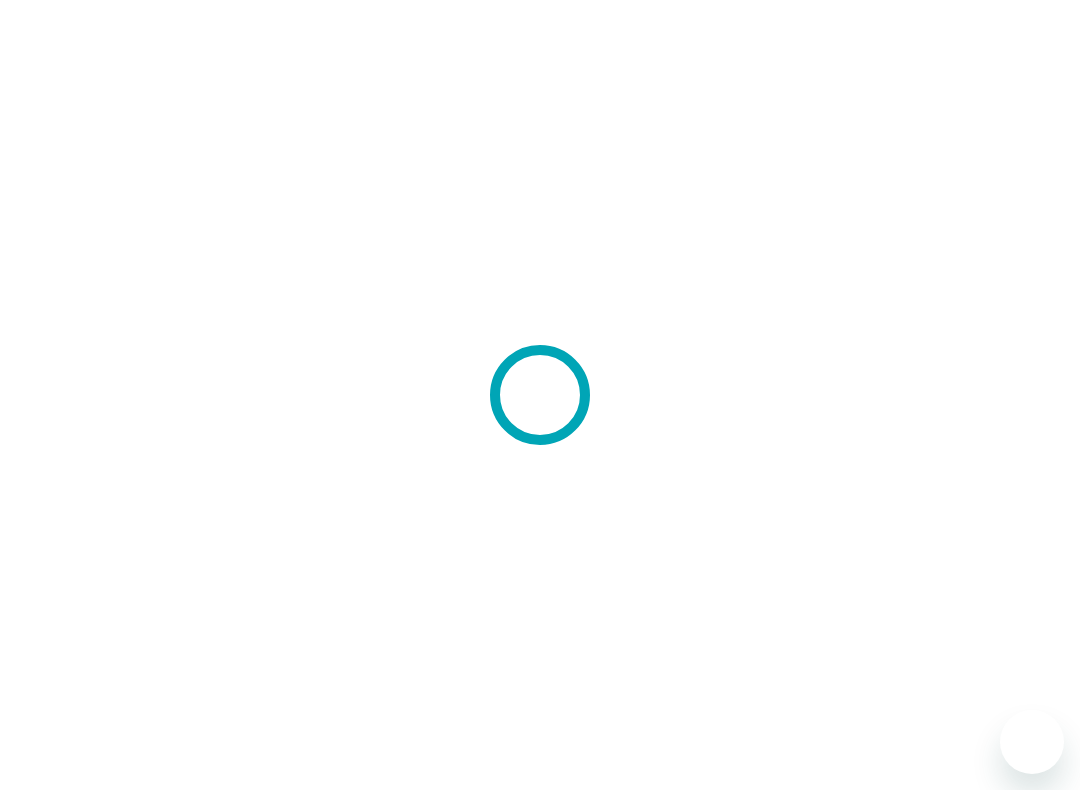 scroll, scrollTop: 0, scrollLeft: 0, axis: both 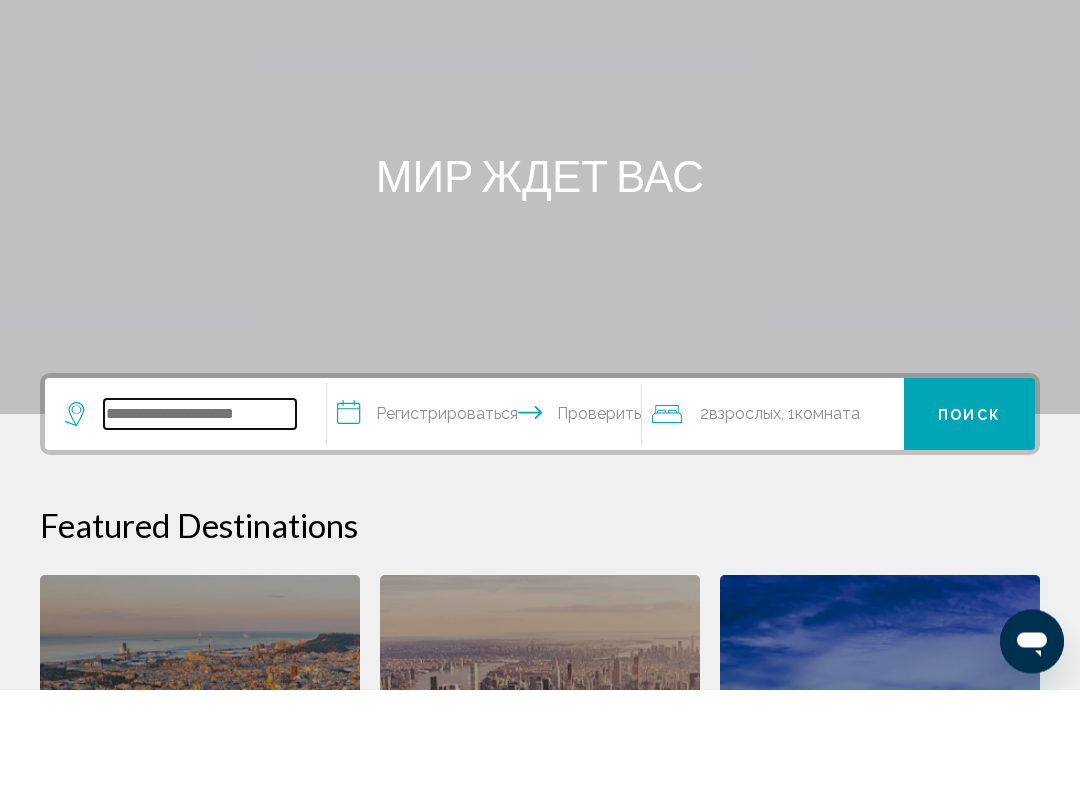 click at bounding box center (200, 515) 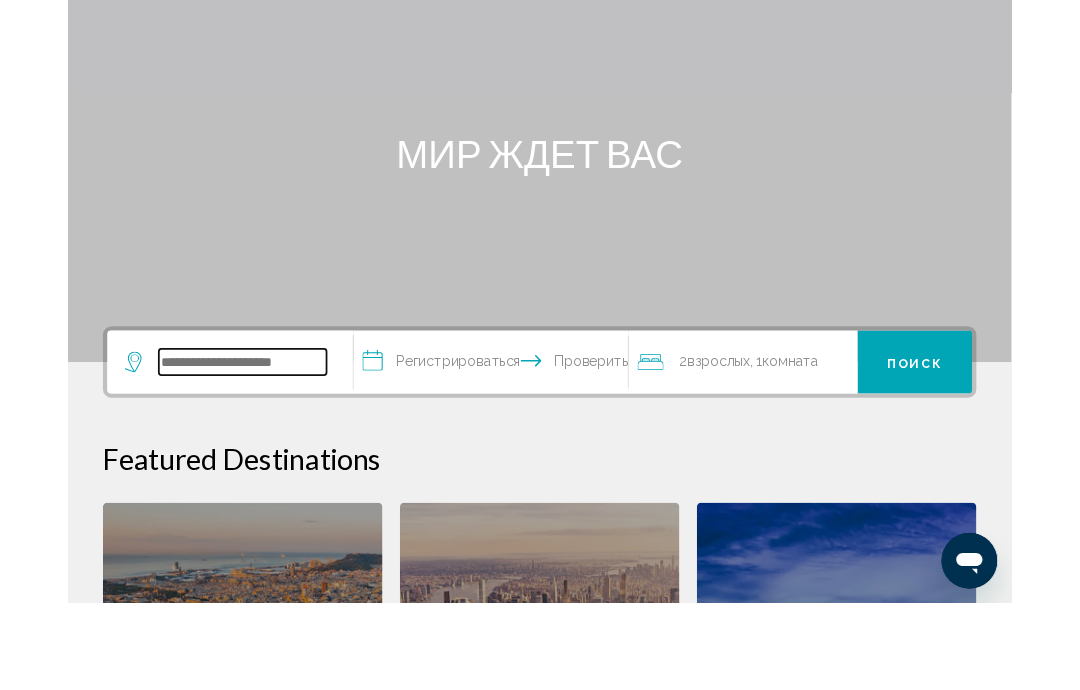 scroll, scrollTop: 85, scrollLeft: 0, axis: vertical 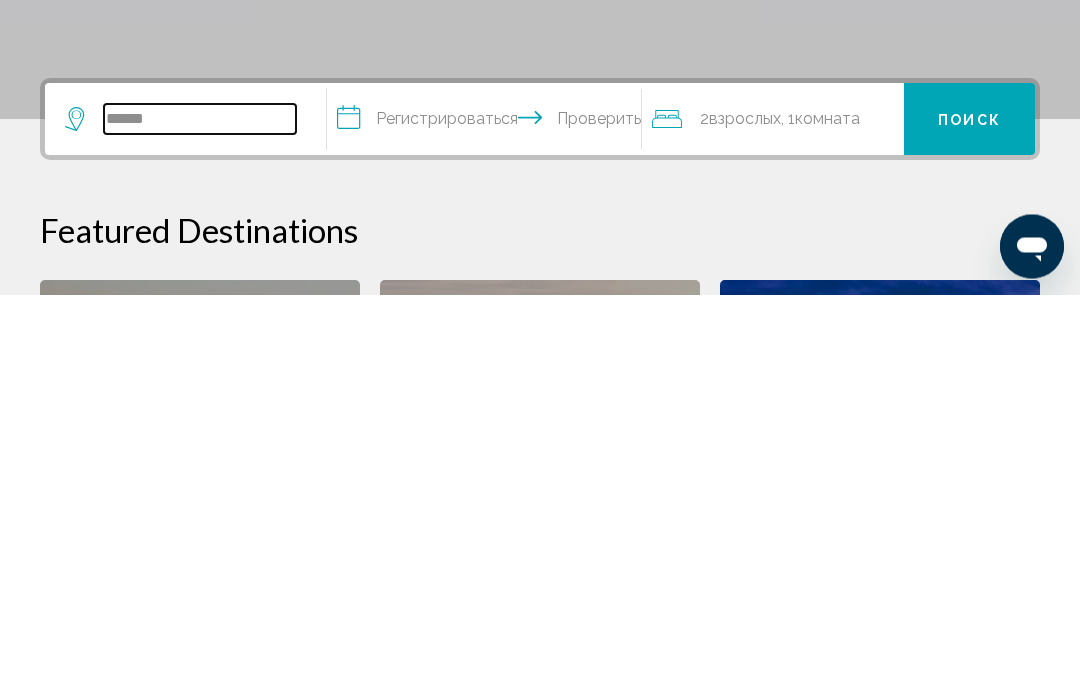 type on "******" 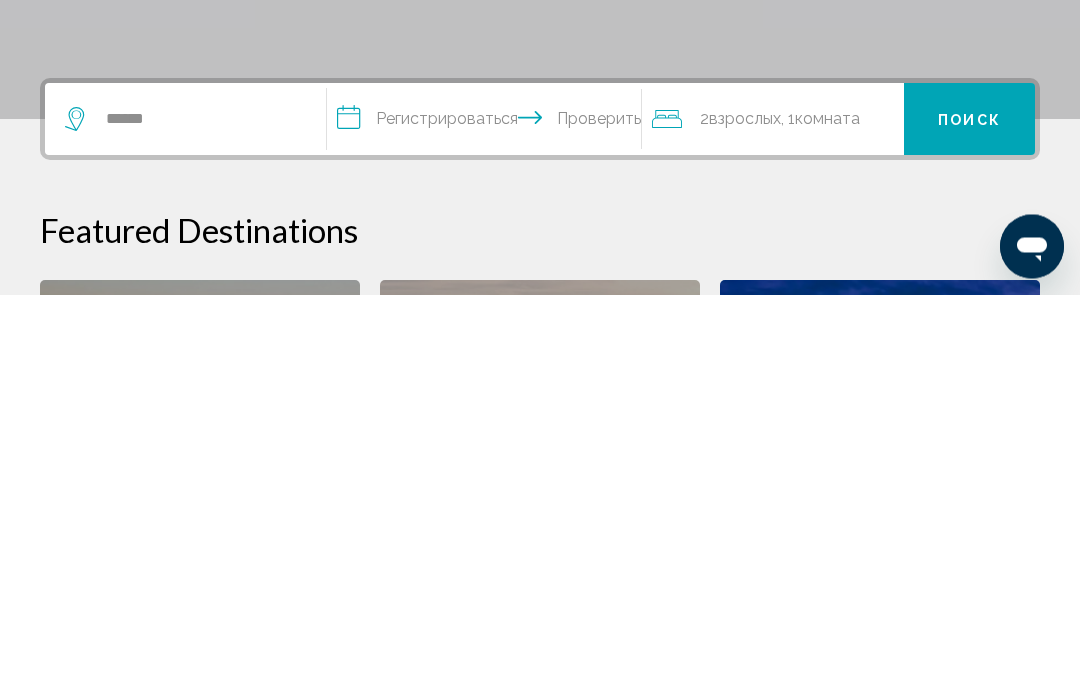 click on "**********" at bounding box center [488, 518] 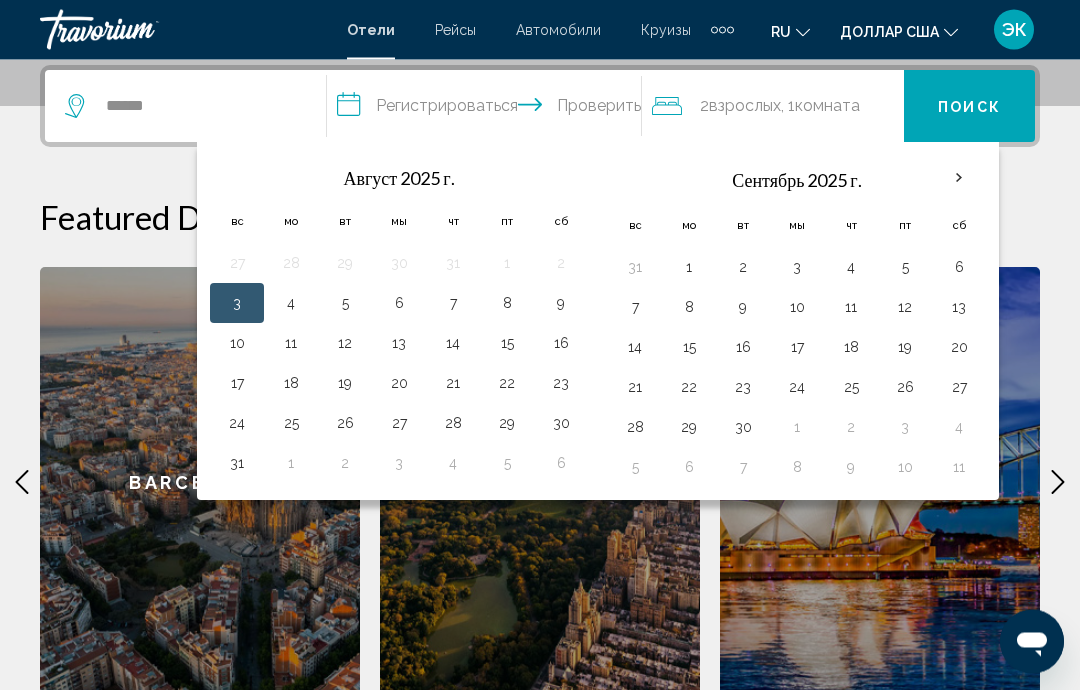 scroll, scrollTop: 494, scrollLeft: 0, axis: vertical 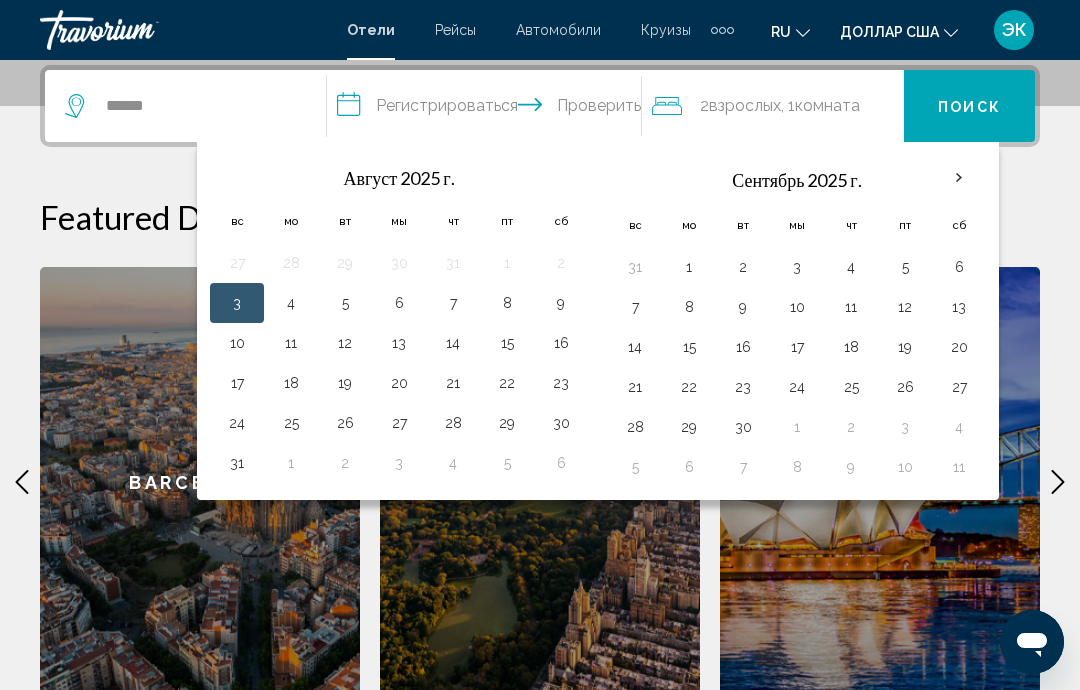click on "23" at bounding box center [743, 387] 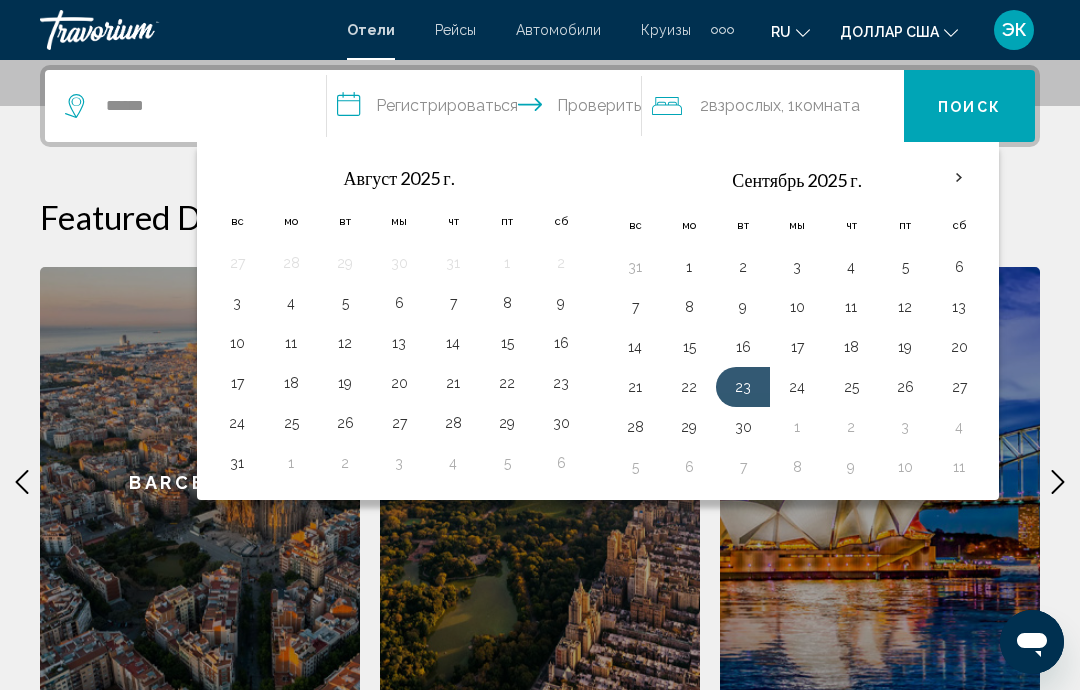 click on "**********" at bounding box center (488, 109) 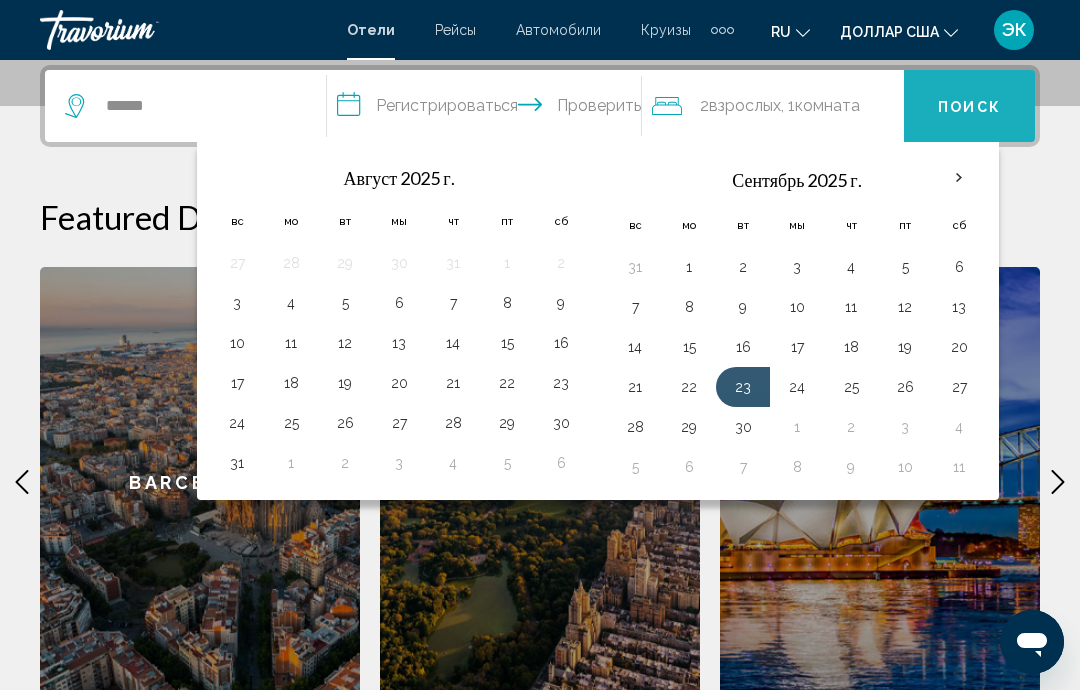 click on "Поиск" at bounding box center [969, 107] 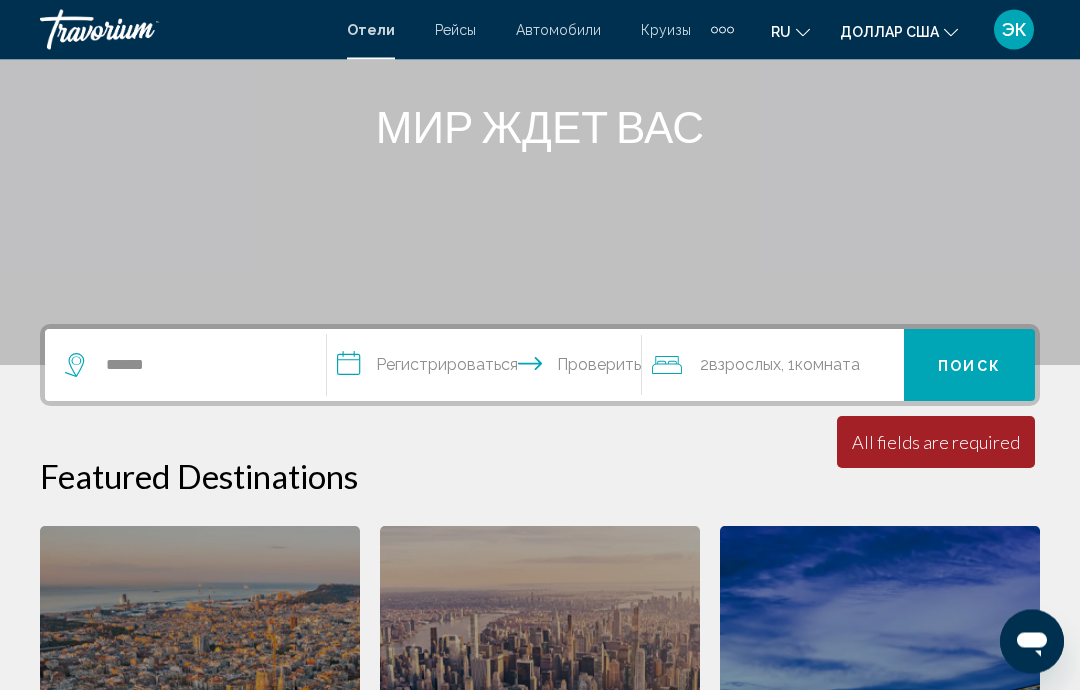 scroll, scrollTop: 235, scrollLeft: 0, axis: vertical 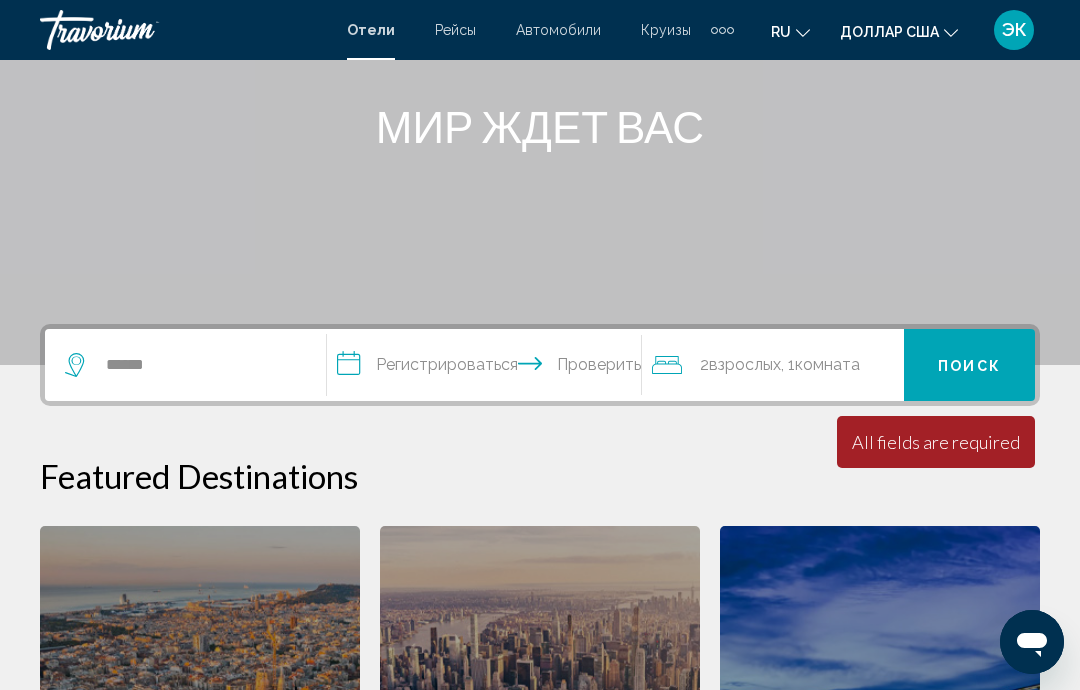 click on "Minimum length of stay is 1 day All fields are required Children ages are required" at bounding box center [936, 442] 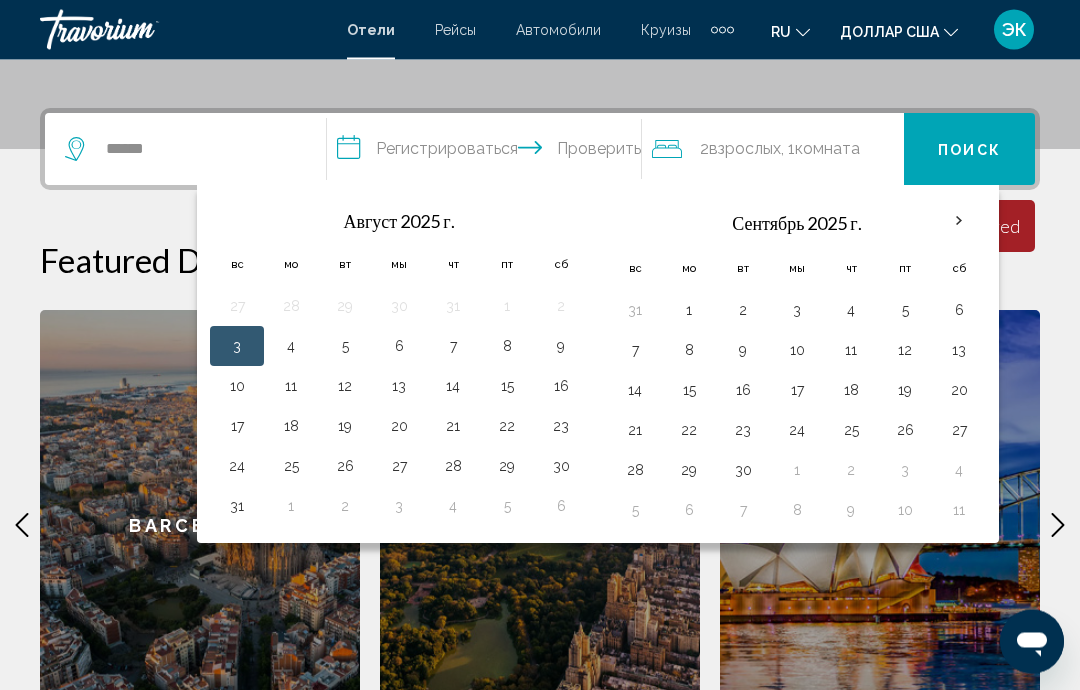 scroll, scrollTop: 494, scrollLeft: 0, axis: vertical 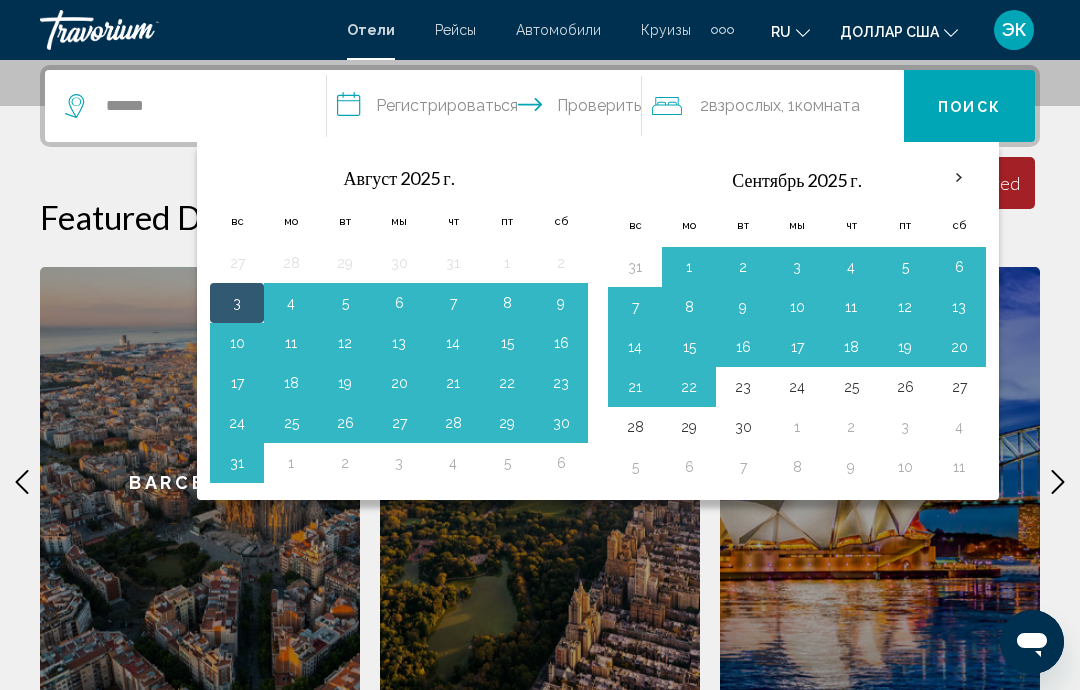 click on "23" at bounding box center [743, 387] 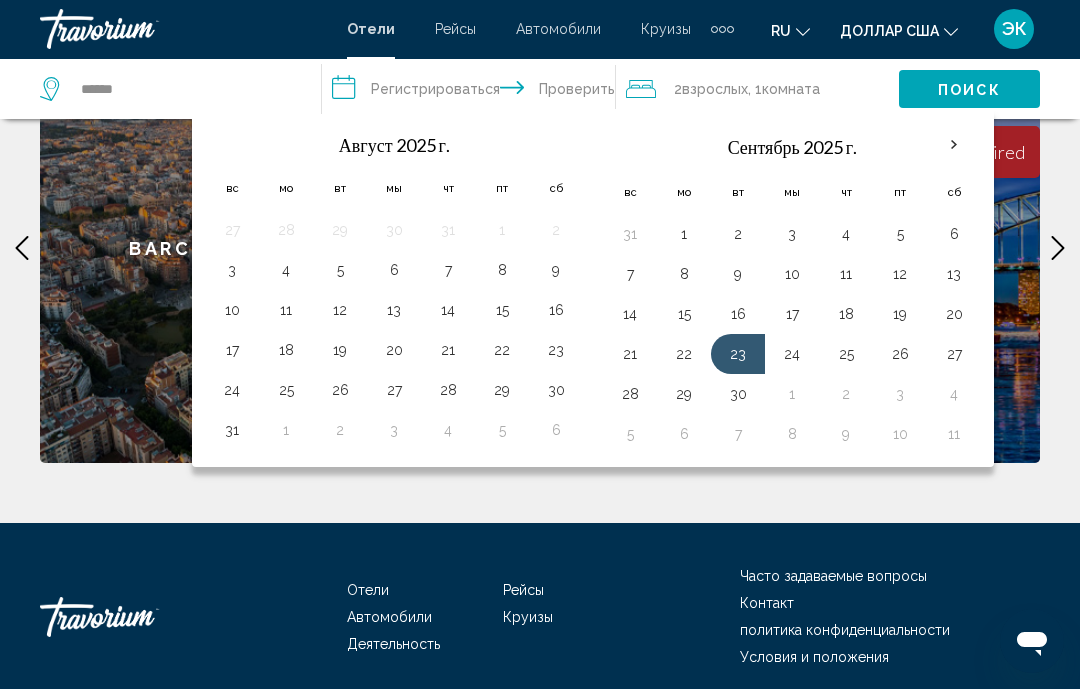 scroll, scrollTop: 726, scrollLeft: 0, axis: vertical 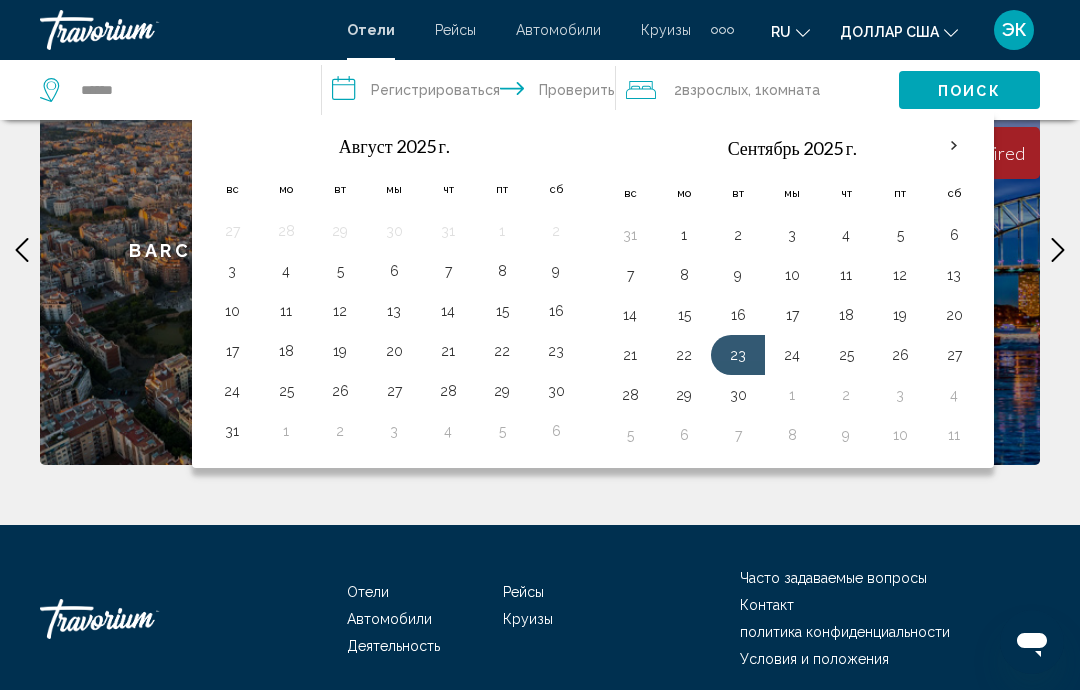 click on "Поиск" at bounding box center [969, 91] 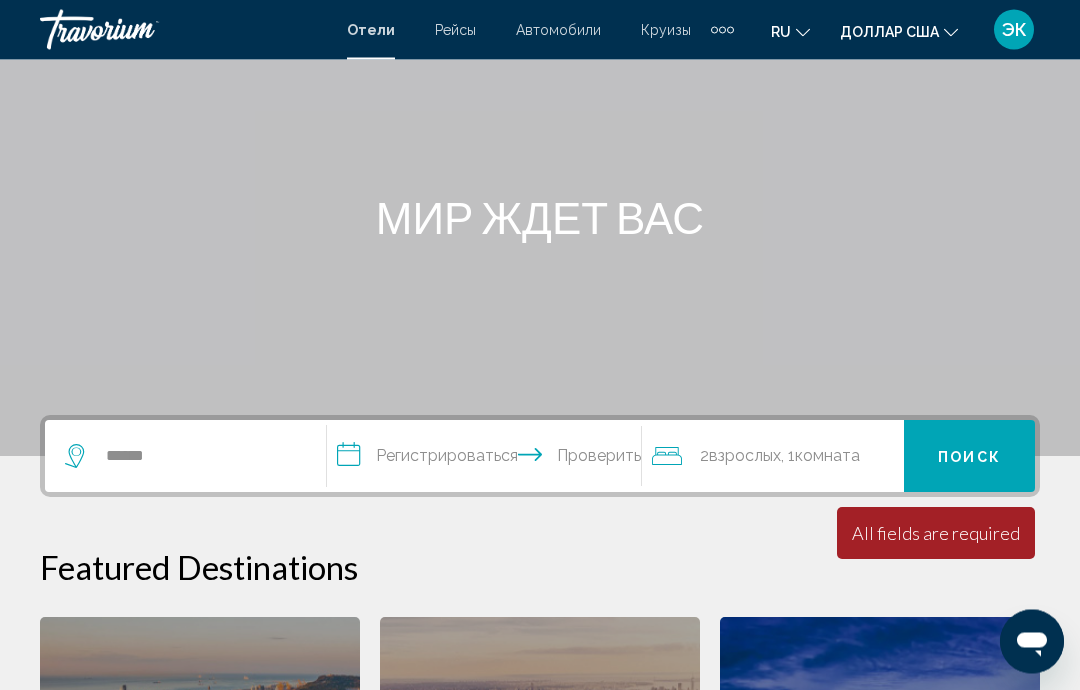 scroll, scrollTop: 145, scrollLeft: 0, axis: vertical 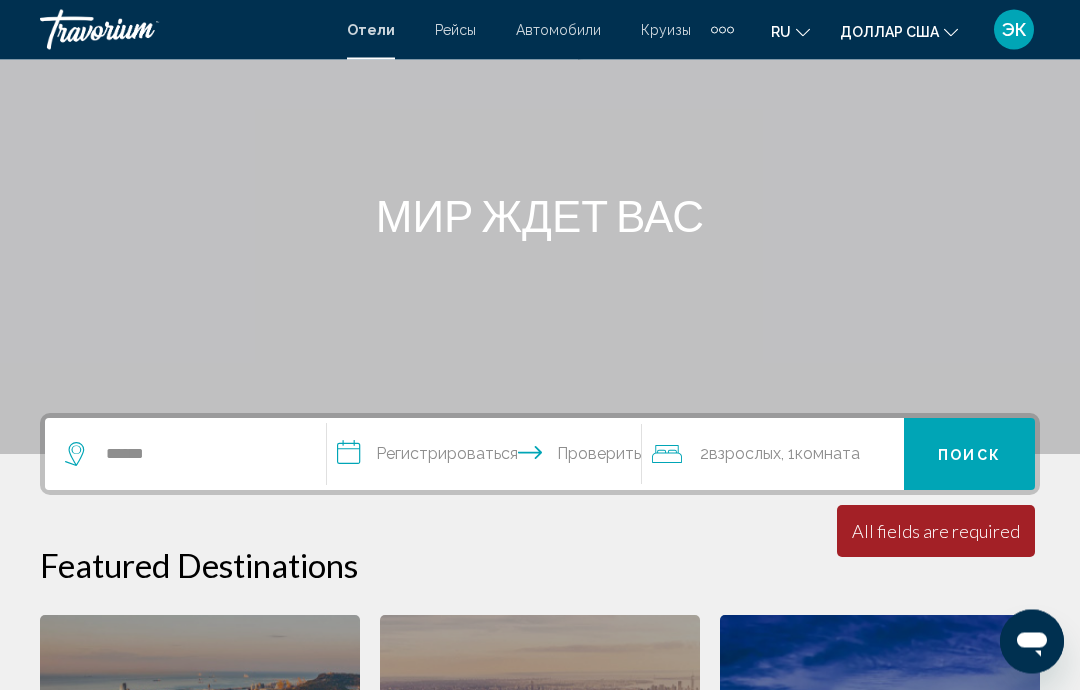 click on "Поиск" at bounding box center (969, 456) 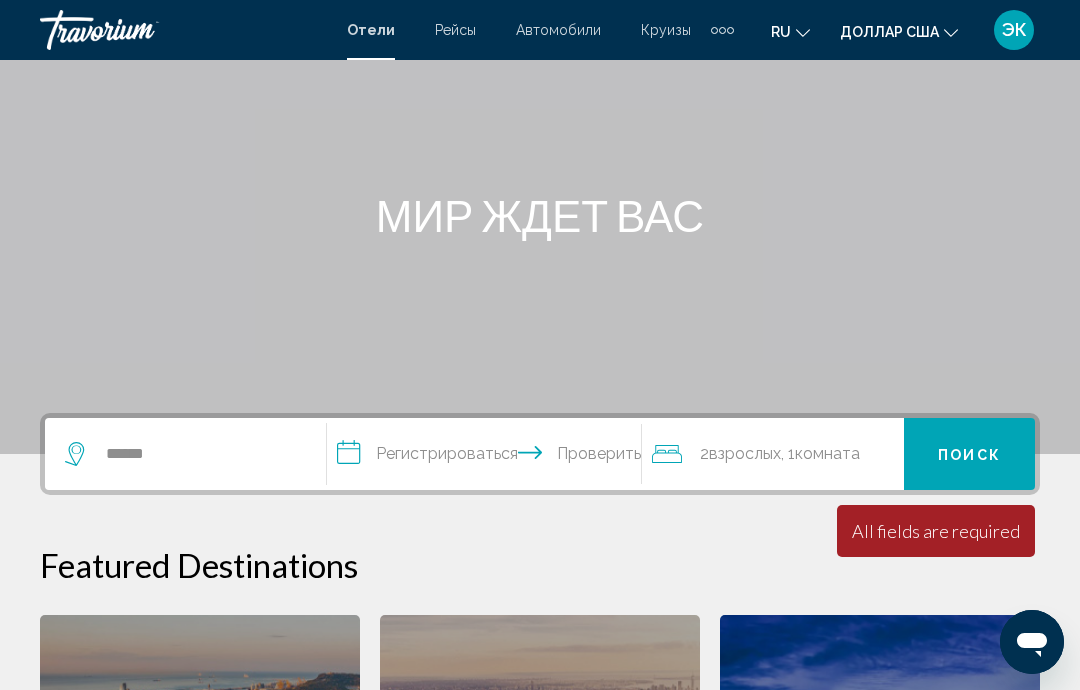 click on "All fields are required" at bounding box center [936, 531] 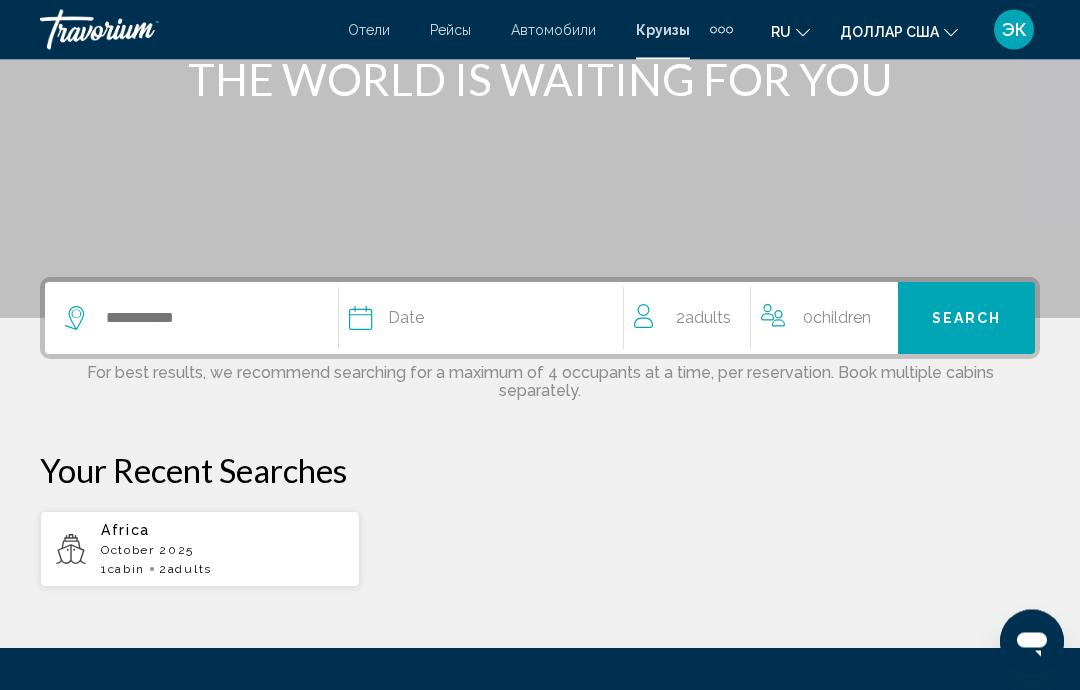 scroll, scrollTop: 276, scrollLeft: 0, axis: vertical 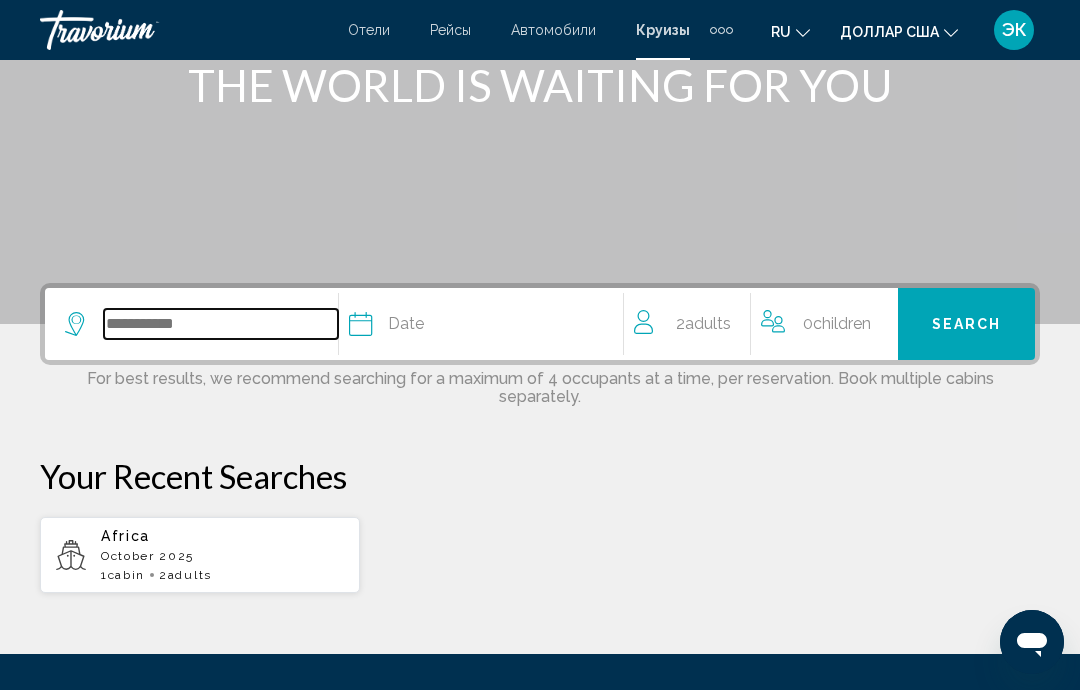 click at bounding box center [221, 324] 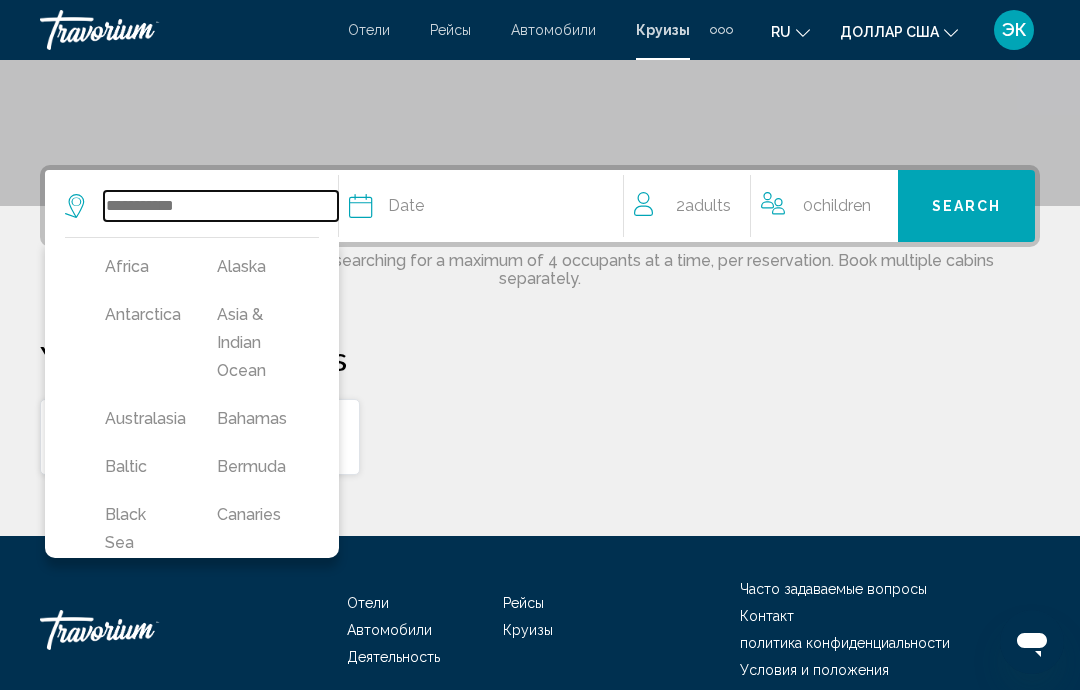 scroll, scrollTop: 403, scrollLeft: 0, axis: vertical 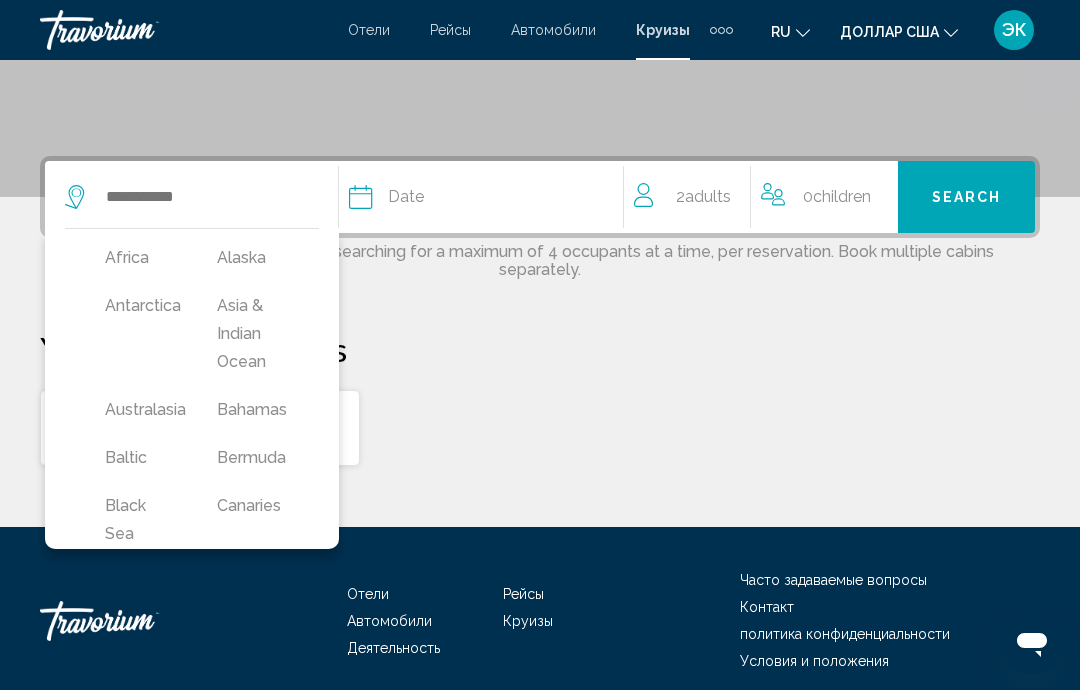 click on "Date" 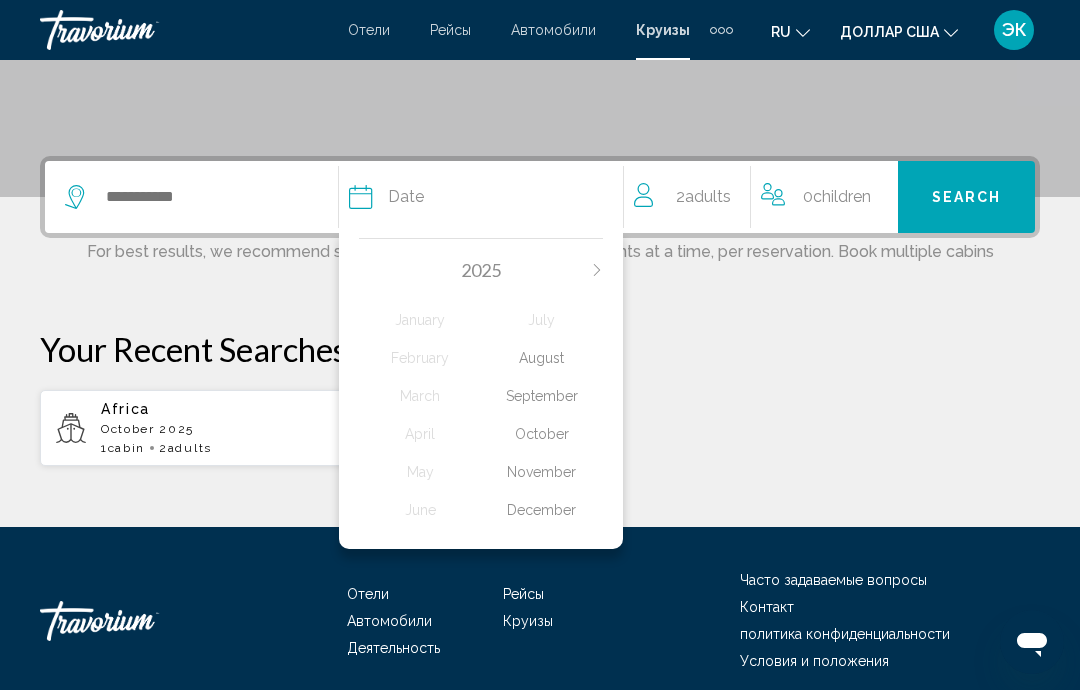 click on "September" 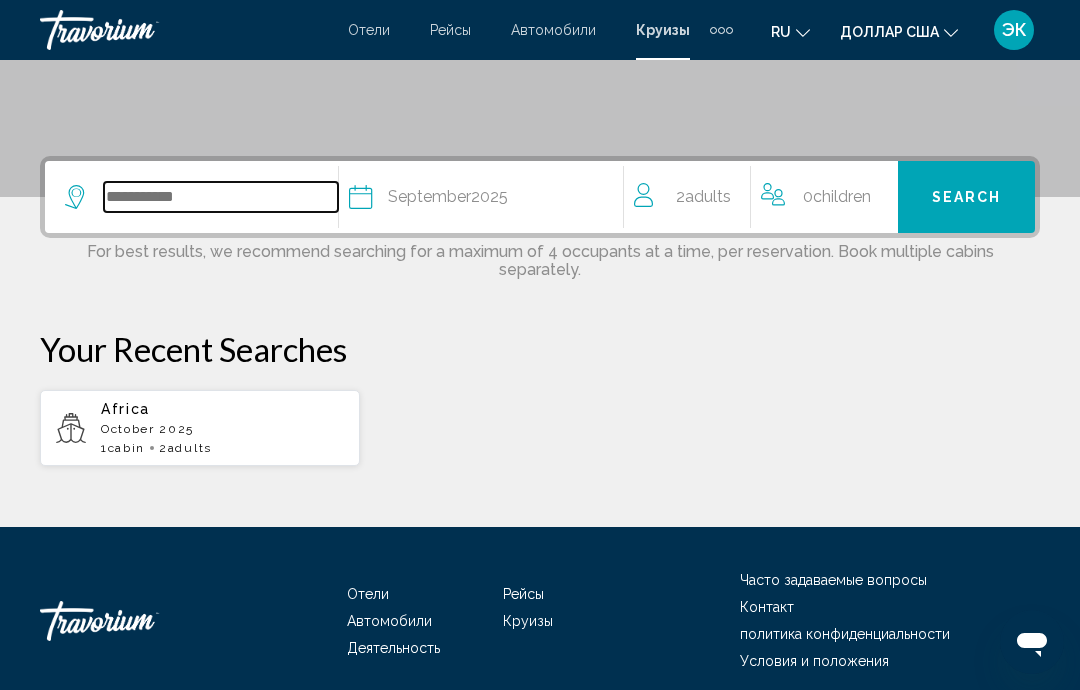 click at bounding box center [221, 197] 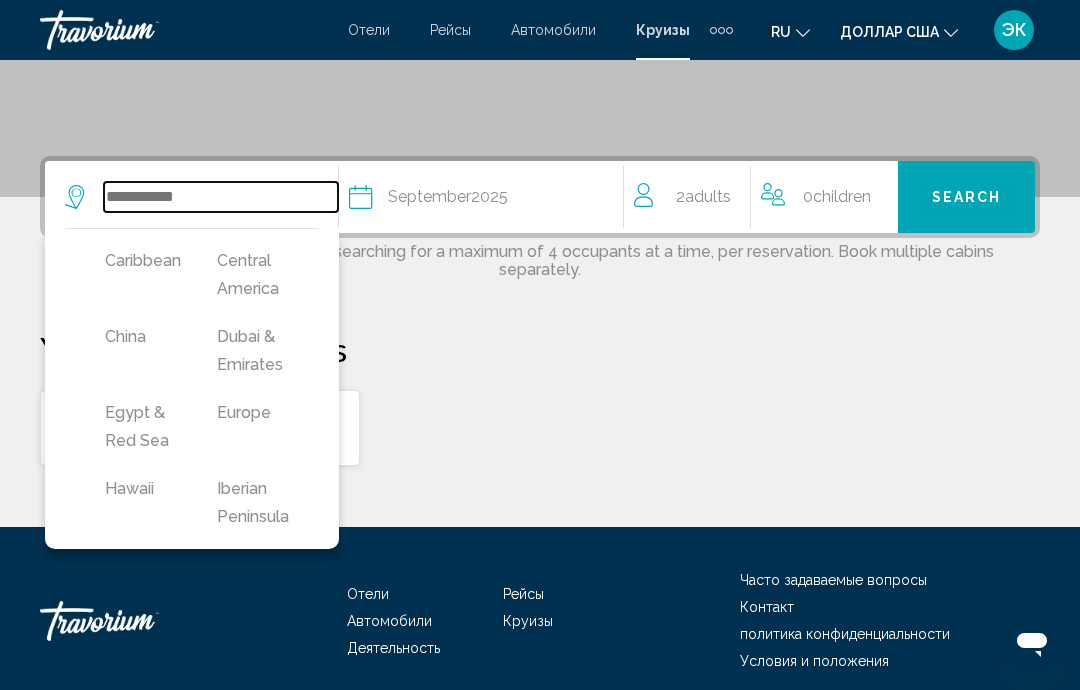 scroll, scrollTop: 314, scrollLeft: 0, axis: vertical 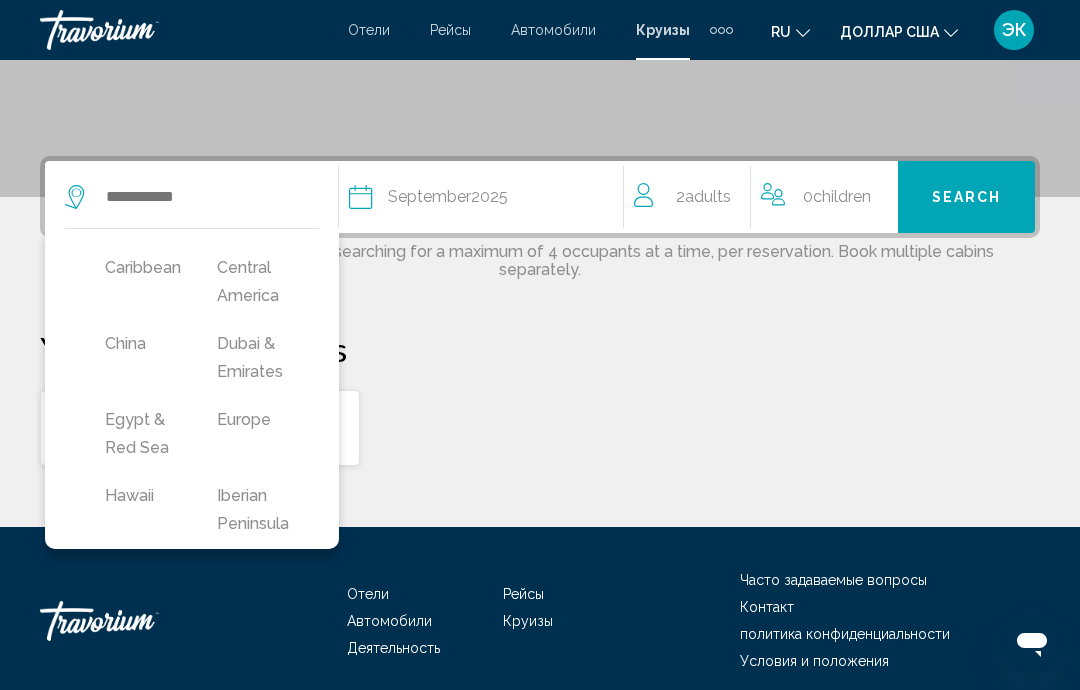 click on "Europe" at bounding box center (253, 420) 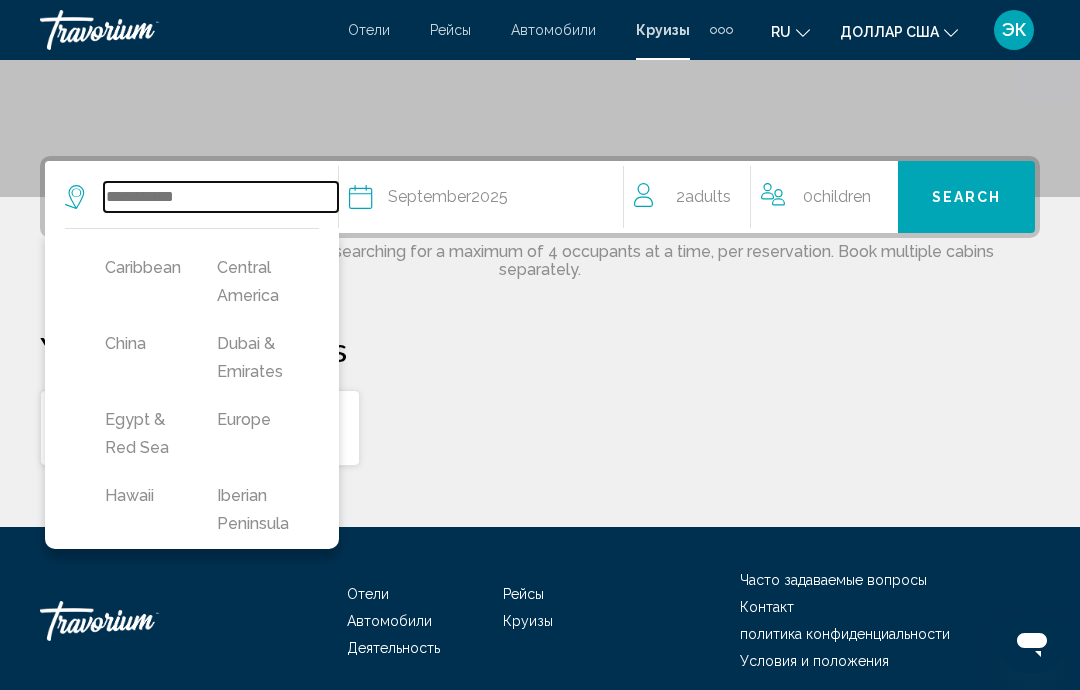 type on "******" 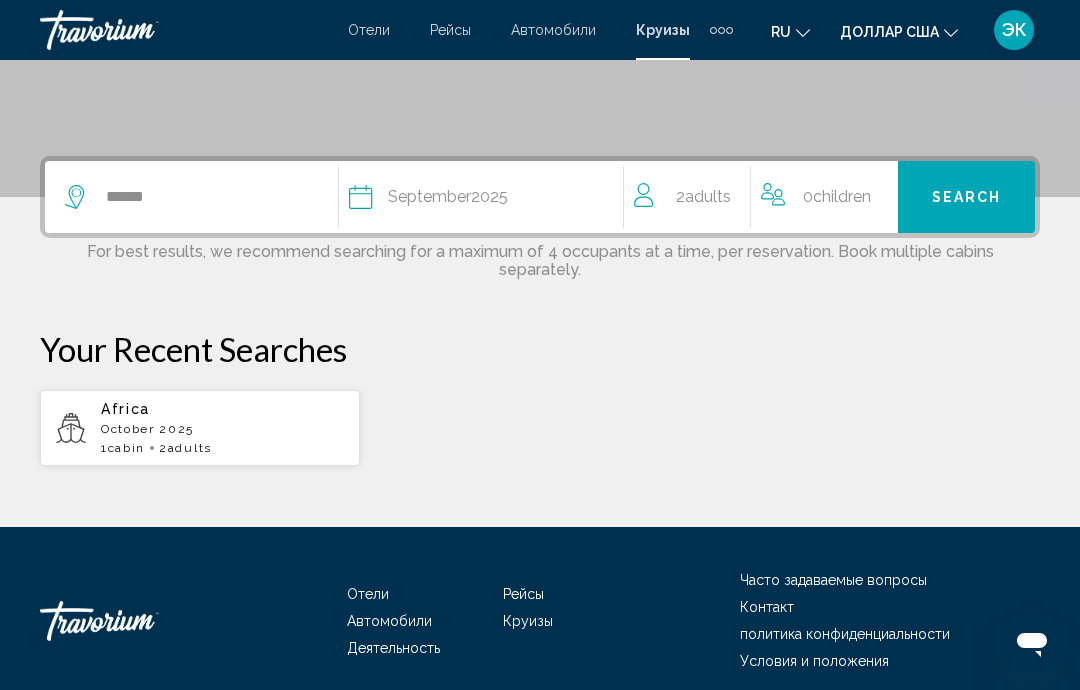 click on "Search" at bounding box center [967, 198] 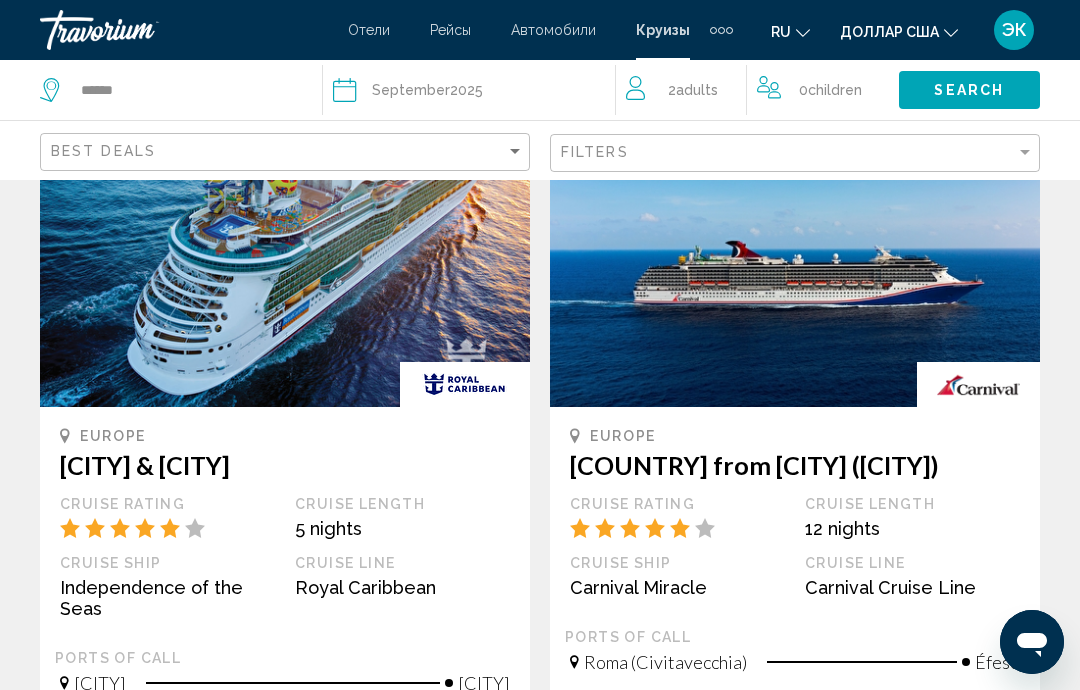 scroll, scrollTop: 205, scrollLeft: 0, axis: vertical 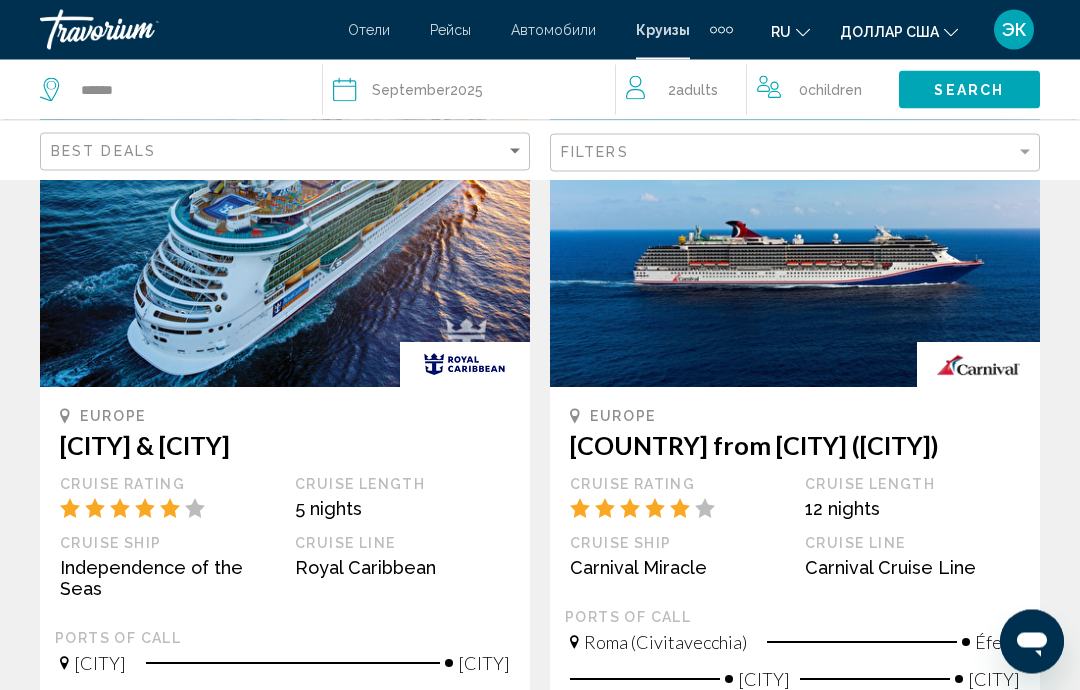 click on "[CITY] & [CITY]" at bounding box center (285, 446) 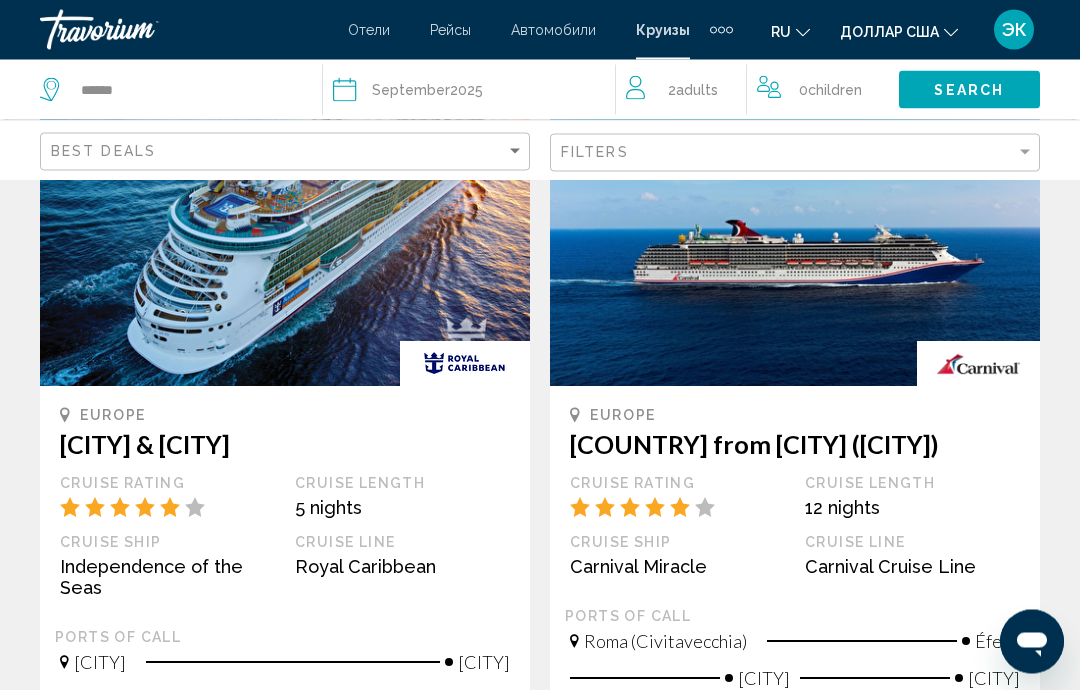 scroll, scrollTop: 182, scrollLeft: 0, axis: vertical 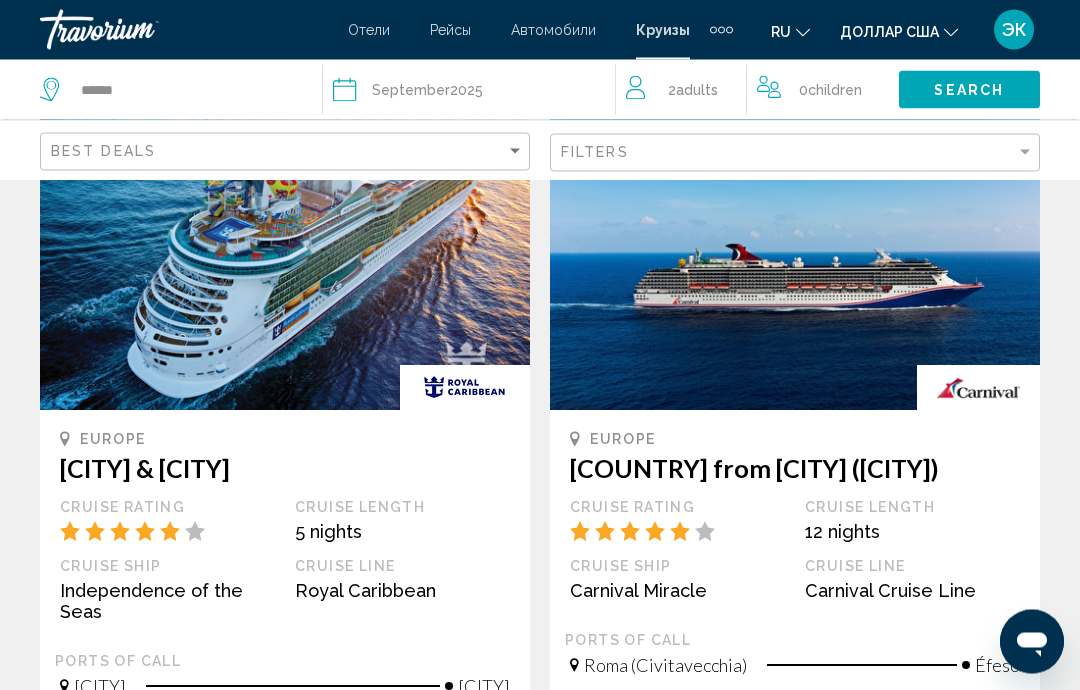 click on "[CITY] & [CITY]" at bounding box center (285, 469) 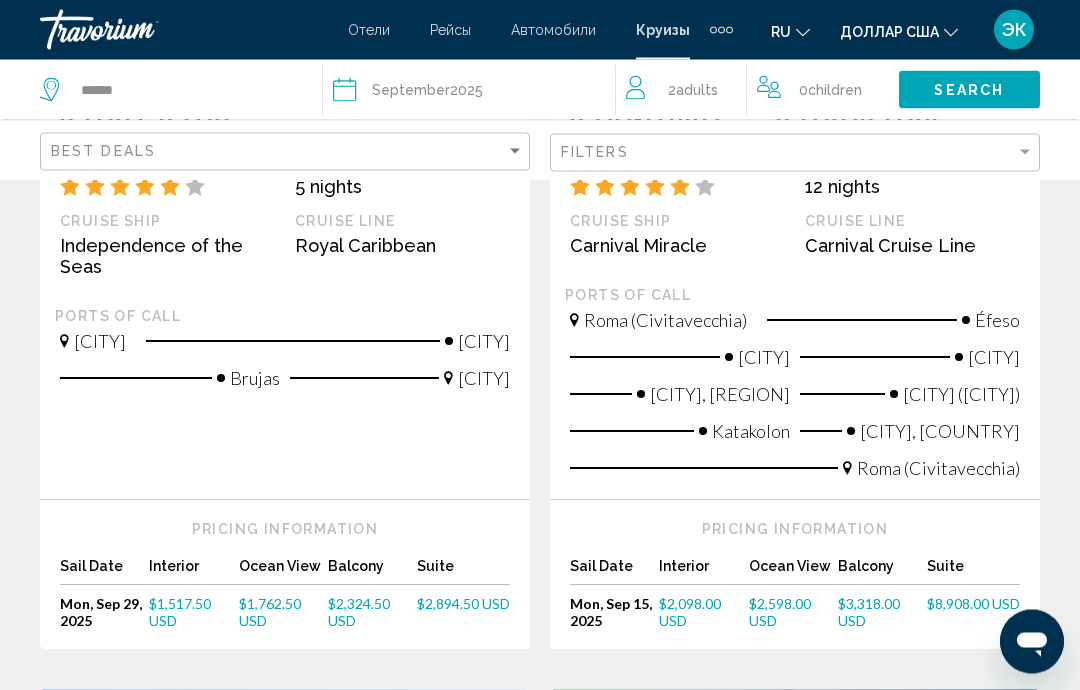 click on "$1,517.50 USD" at bounding box center [180, 613] 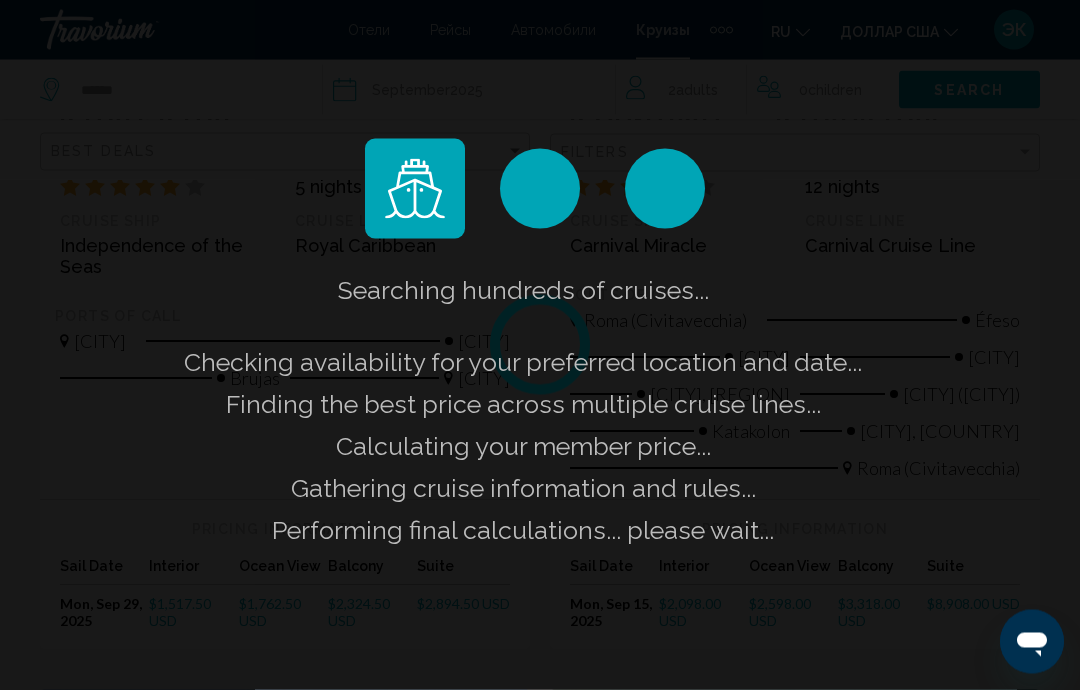scroll, scrollTop: 528, scrollLeft: 0, axis: vertical 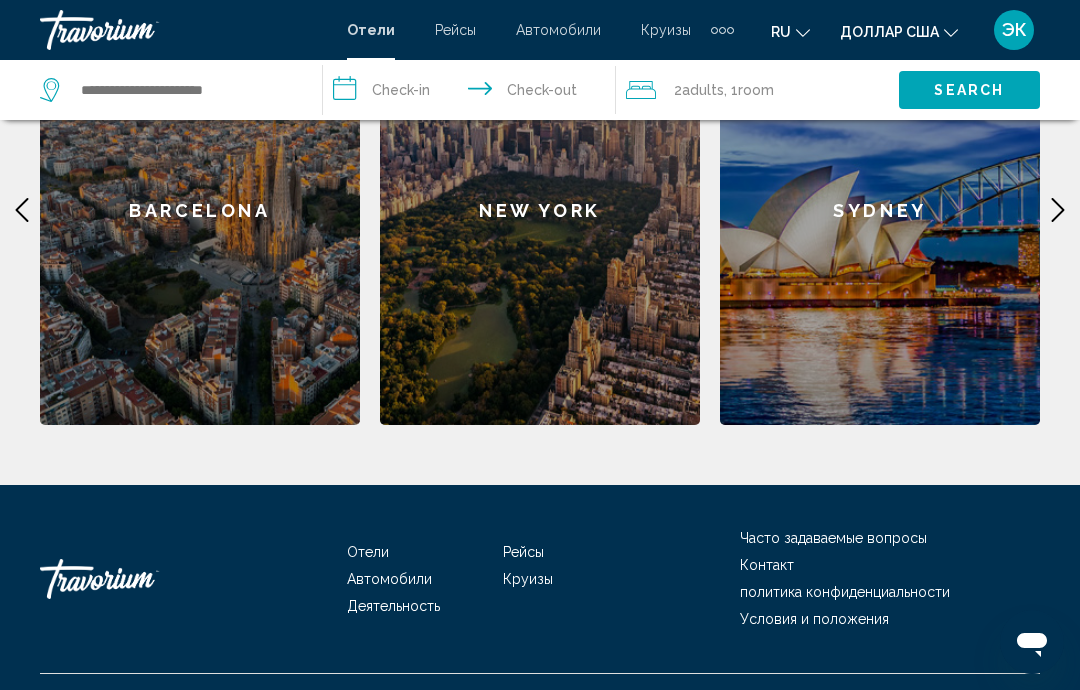 click 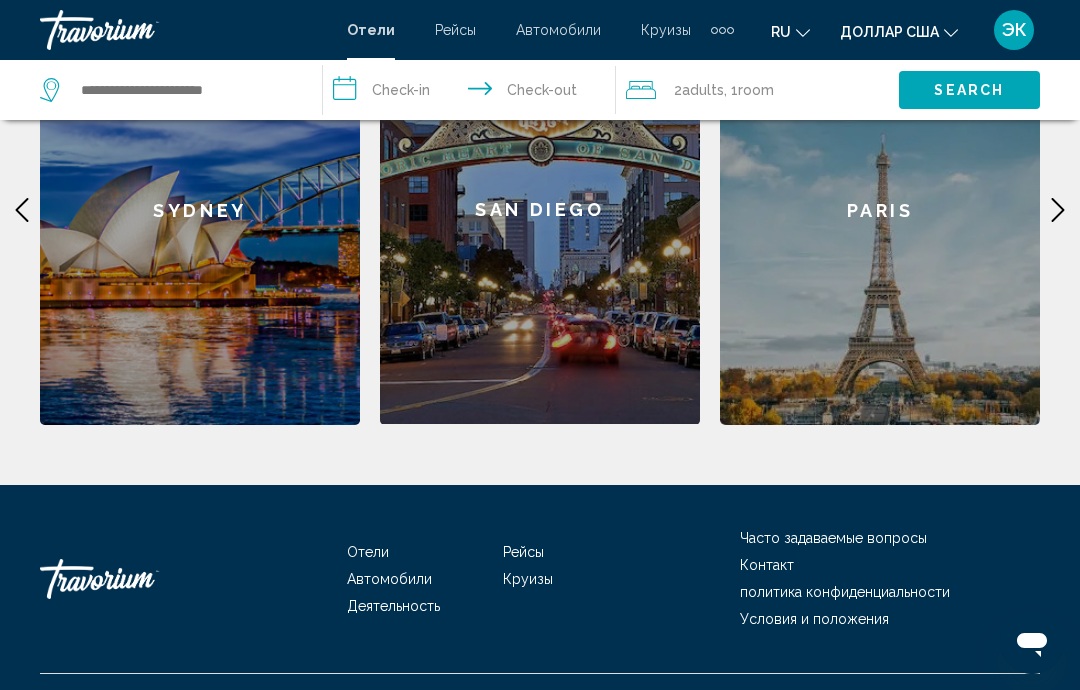 click 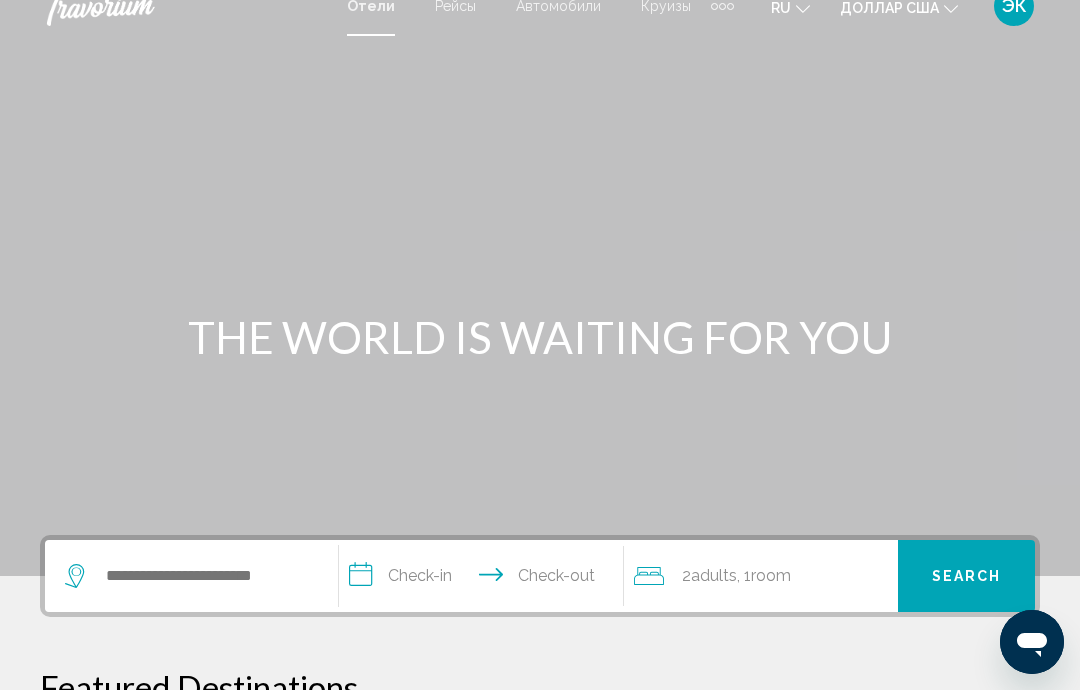 scroll, scrollTop: 0, scrollLeft: 0, axis: both 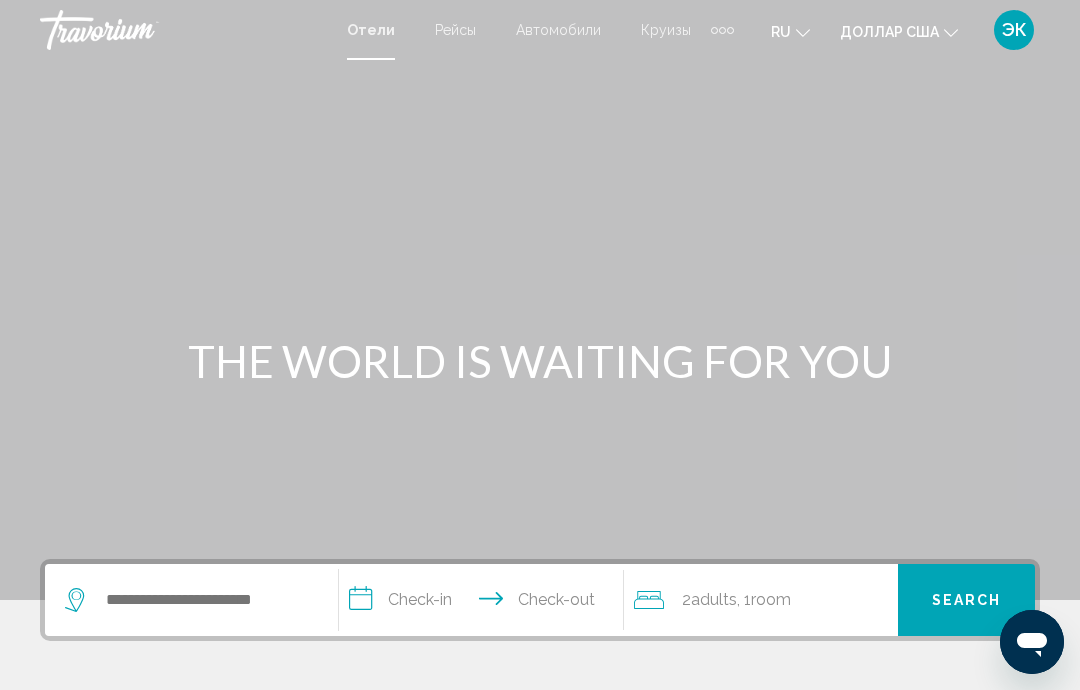 click on "Круизы" at bounding box center [666, 30] 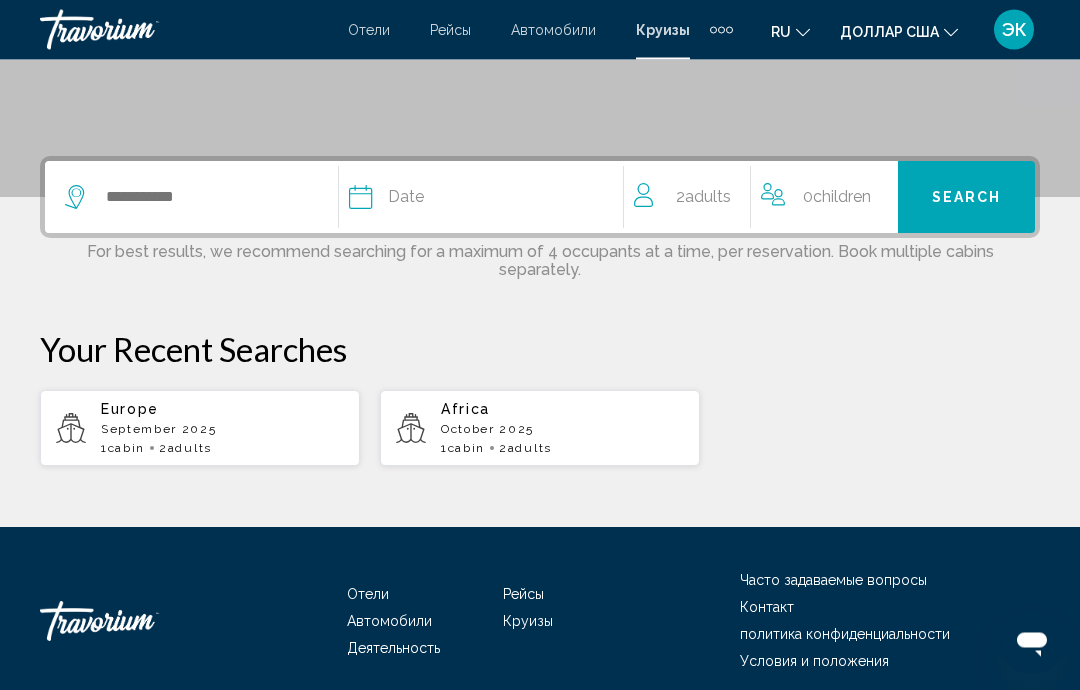 scroll, scrollTop: 403, scrollLeft: 0, axis: vertical 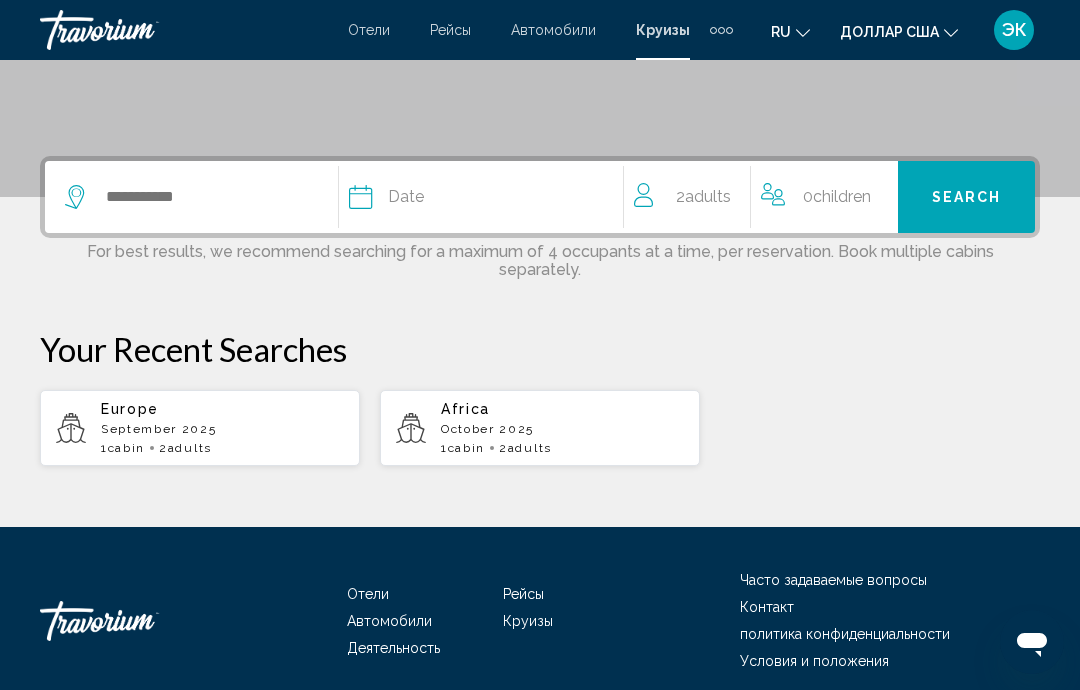 click on "Europe  [MONTH] [YEAR]  1  cabin 2  Adult Adults" at bounding box center [222, 428] 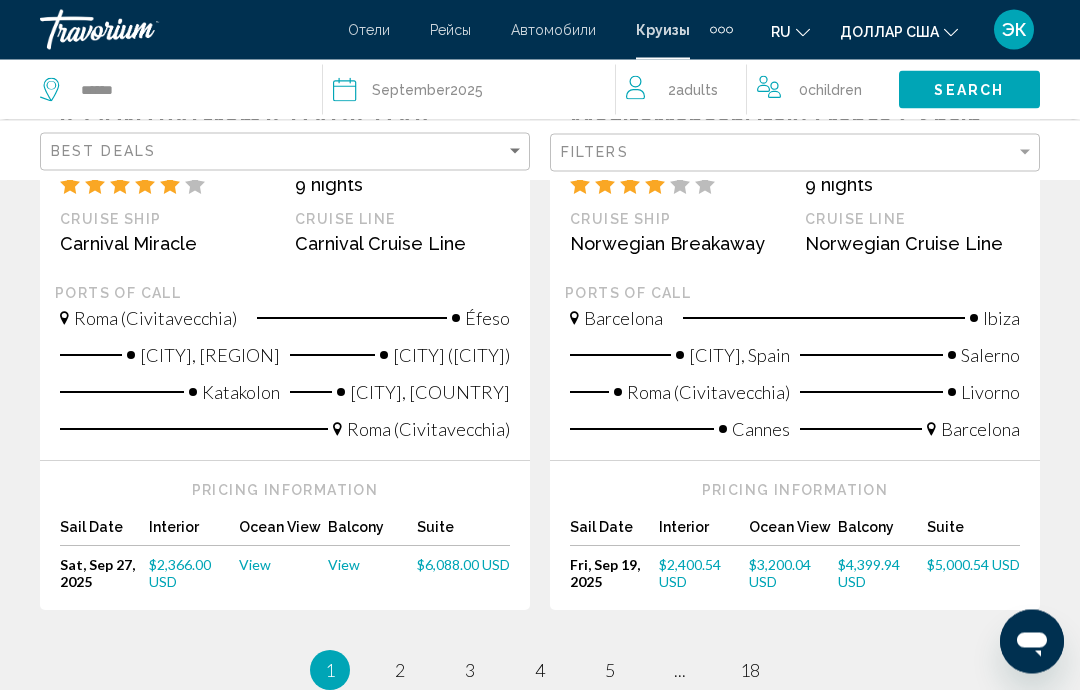 scroll, scrollTop: 2520, scrollLeft: 0, axis: vertical 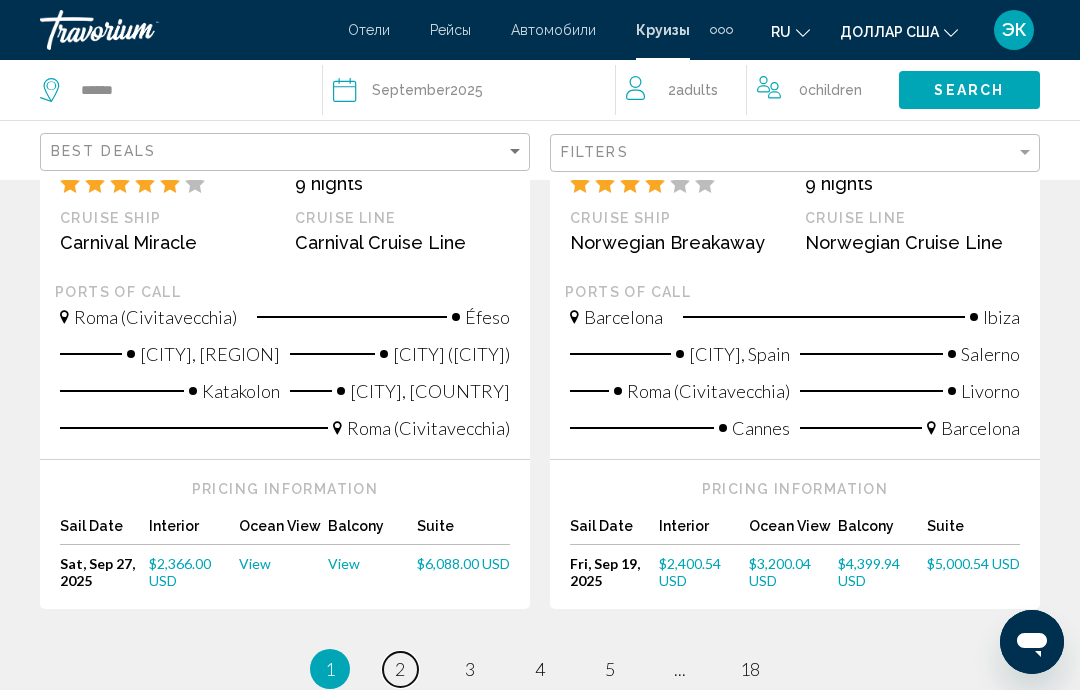 click on "page  2" at bounding box center (400, 669) 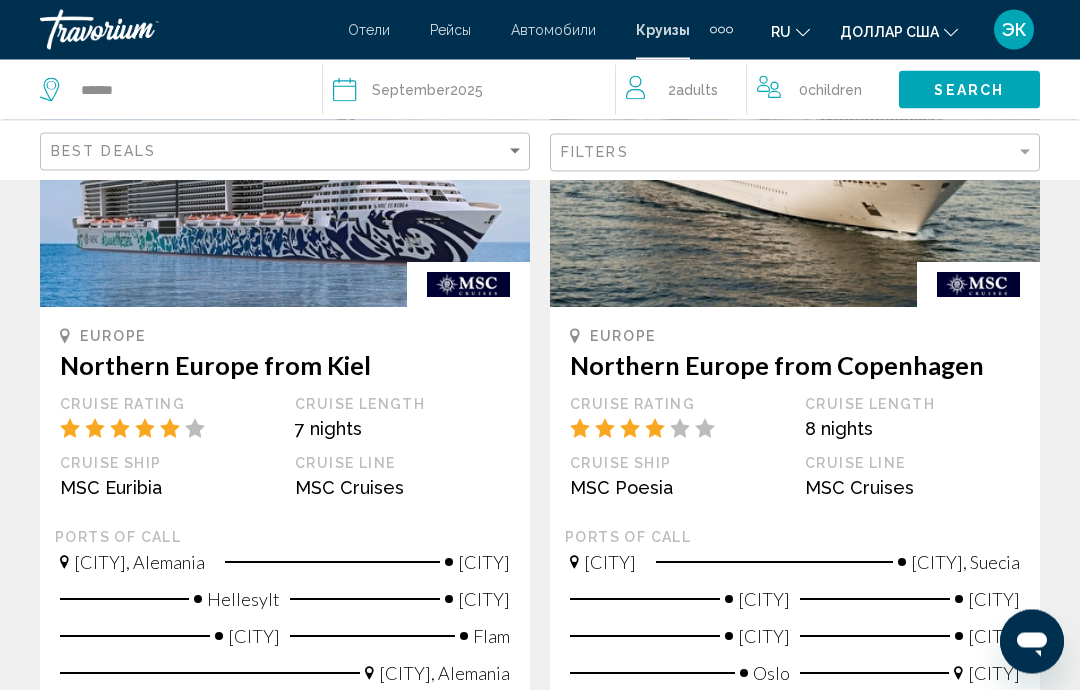 scroll, scrollTop: 2232, scrollLeft: 0, axis: vertical 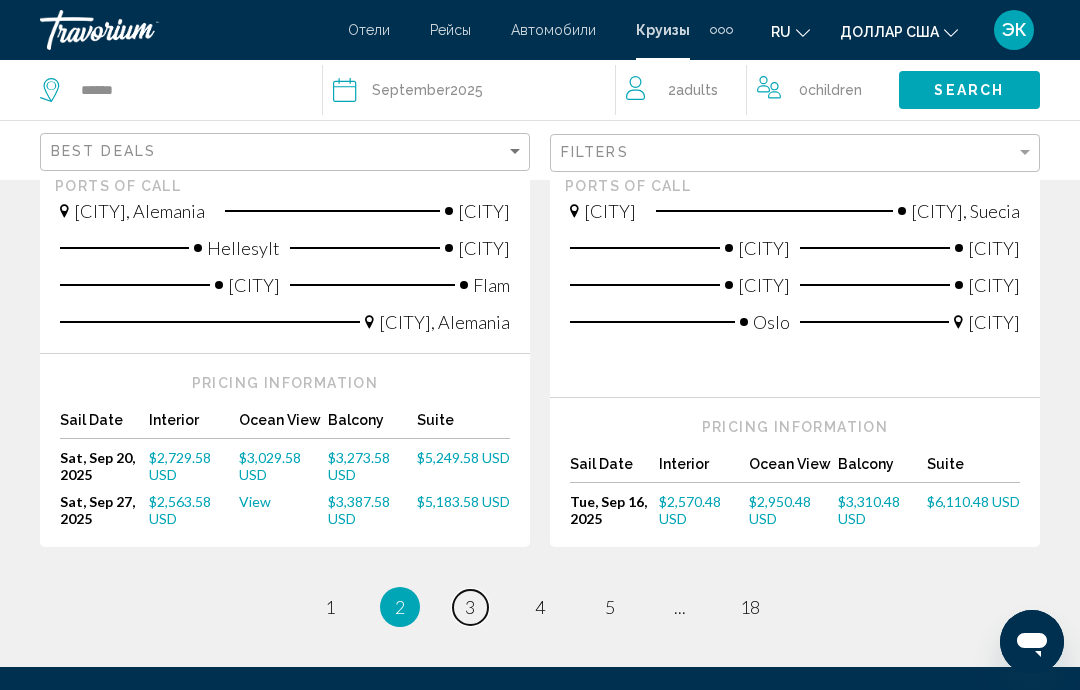 click on "3" at bounding box center (470, 607) 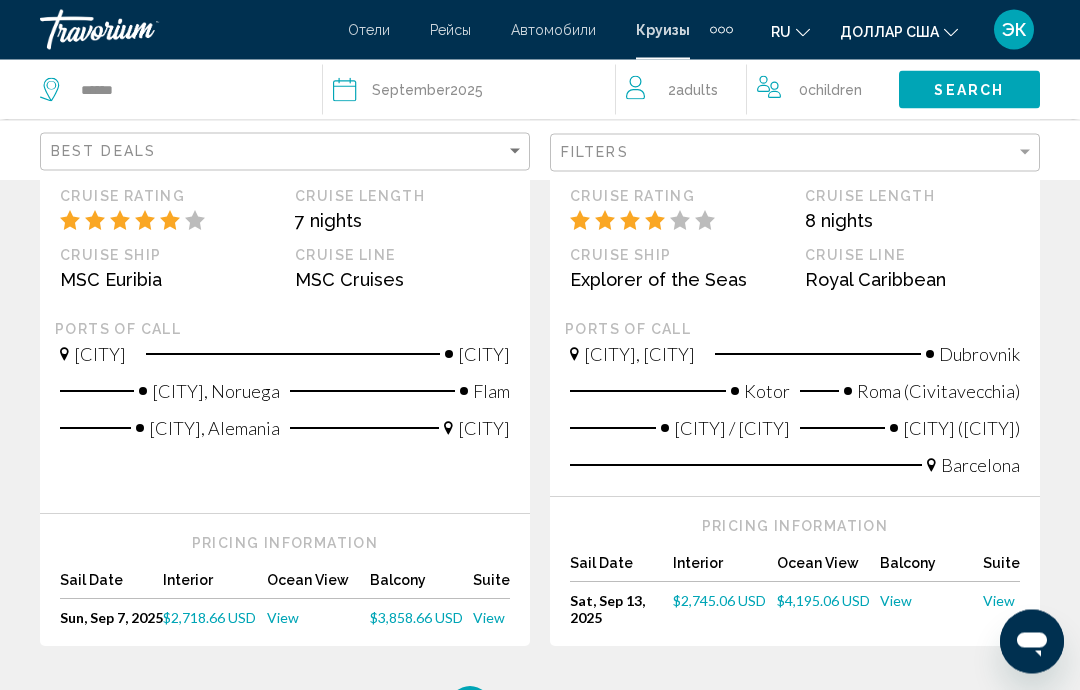 scroll, scrollTop: 2375, scrollLeft: 0, axis: vertical 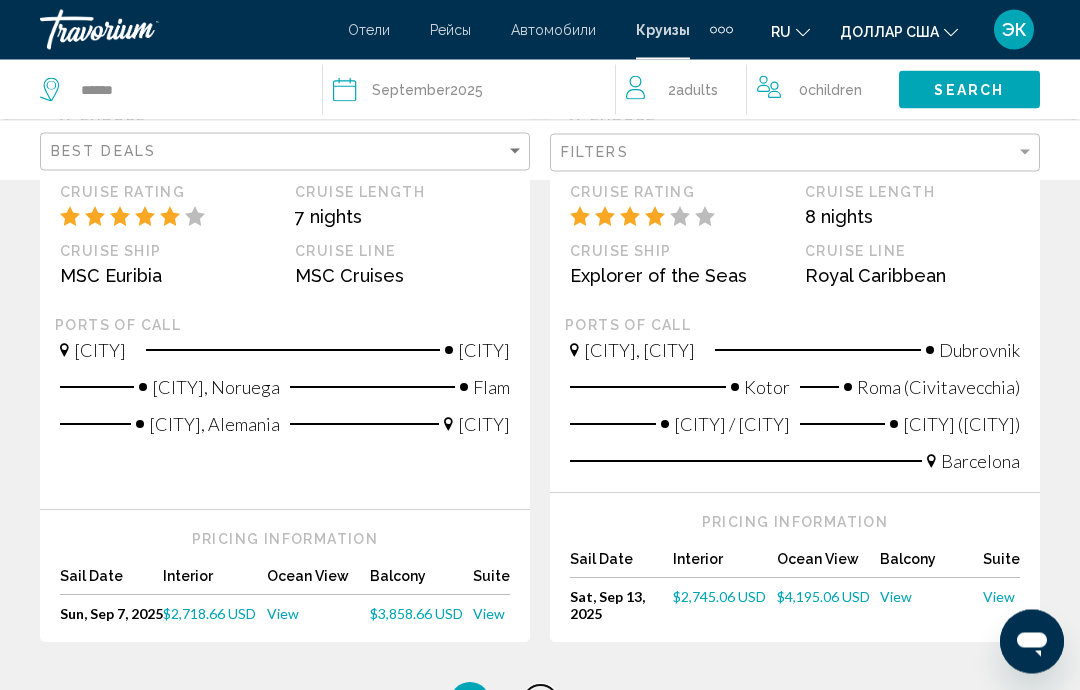 click on "page  4" at bounding box center (540, 703) 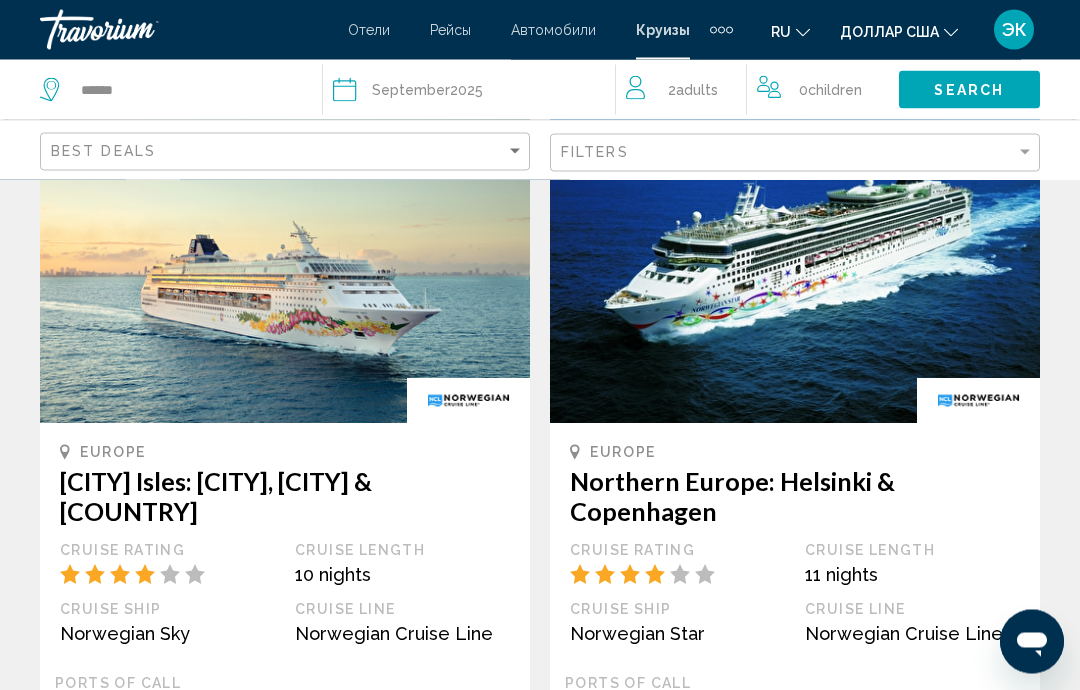 scroll, scrollTop: 1150, scrollLeft: 0, axis: vertical 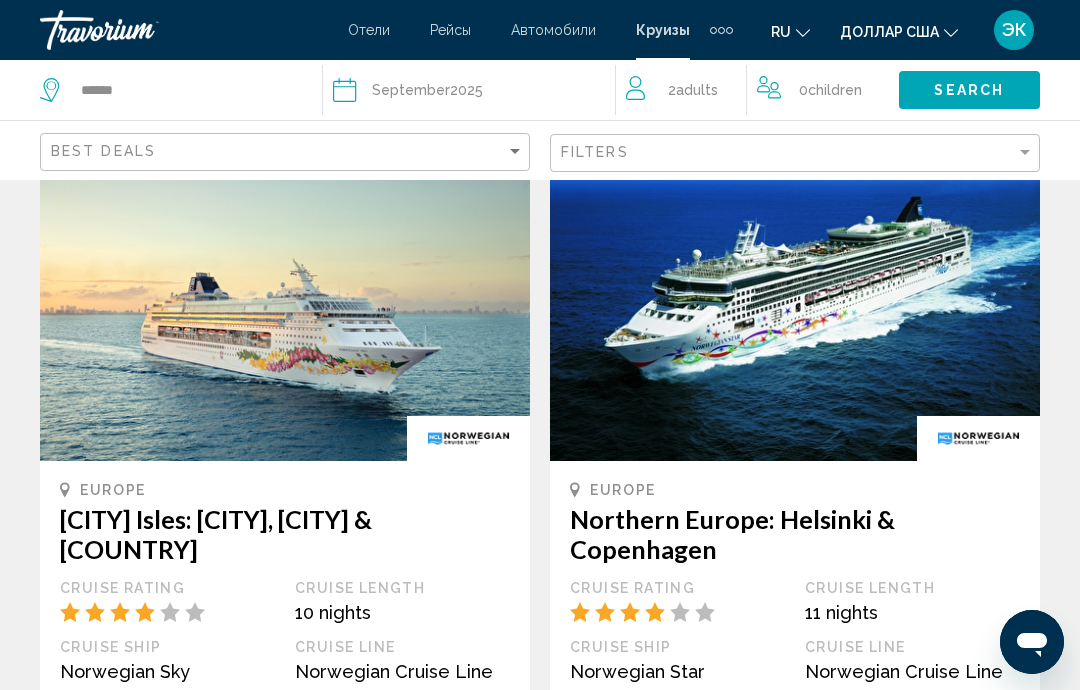 click on "[CITY] Isles: [CITY], [CITY] & [COUNTRY]" at bounding box center [285, 534] 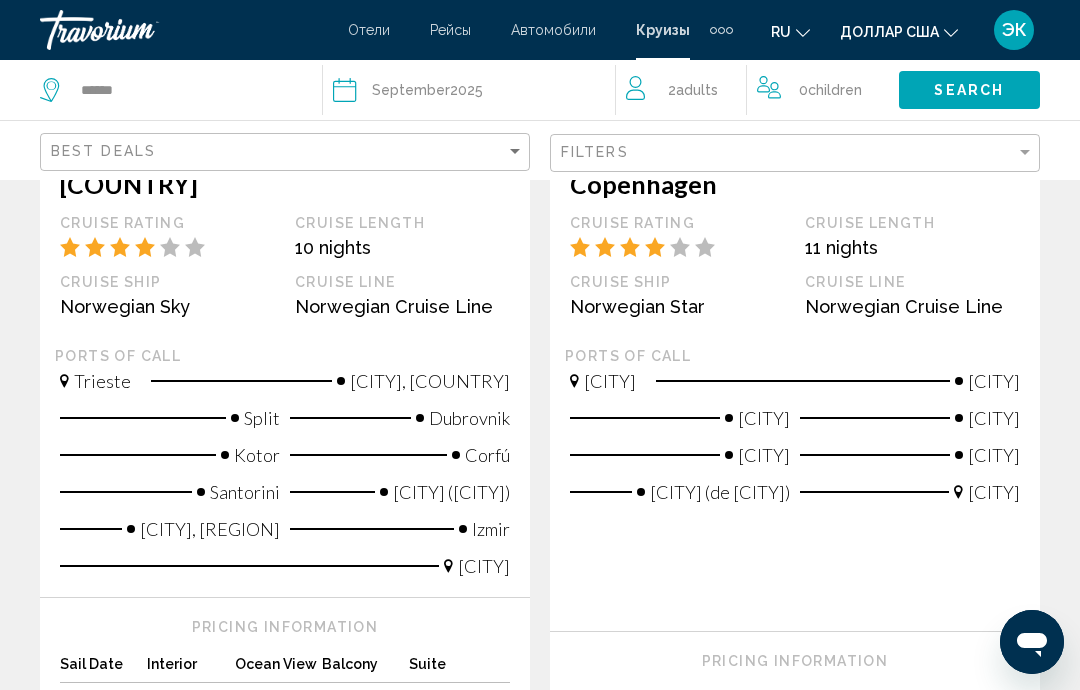 scroll, scrollTop: 1542, scrollLeft: 0, axis: vertical 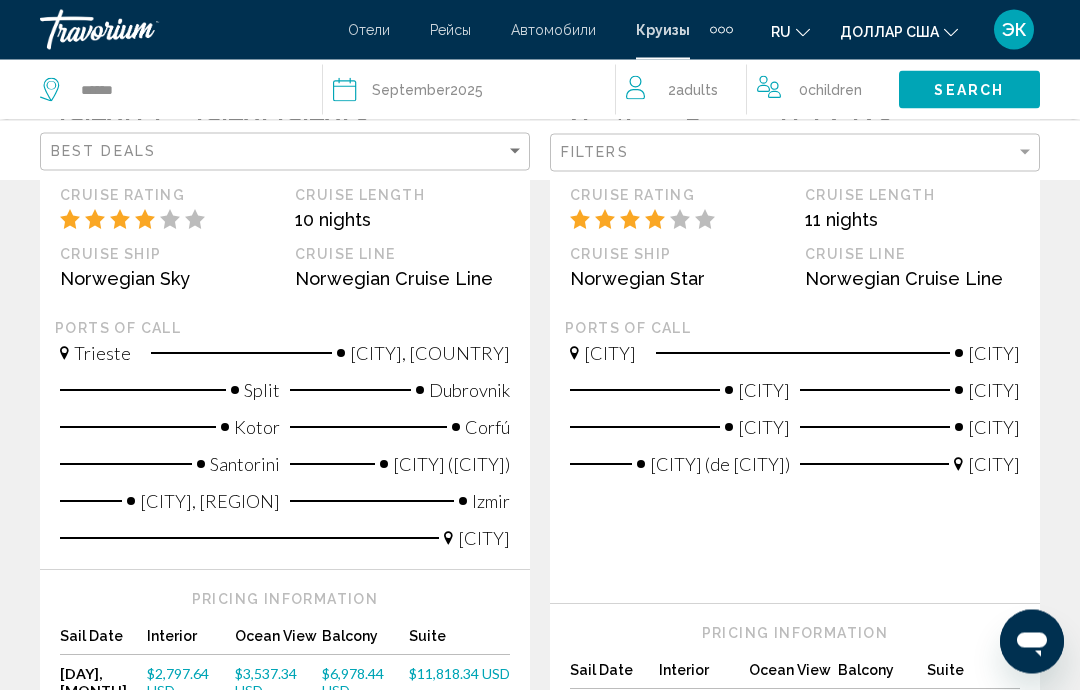 click on "$2,797.64 USD" at bounding box center (178, 683) 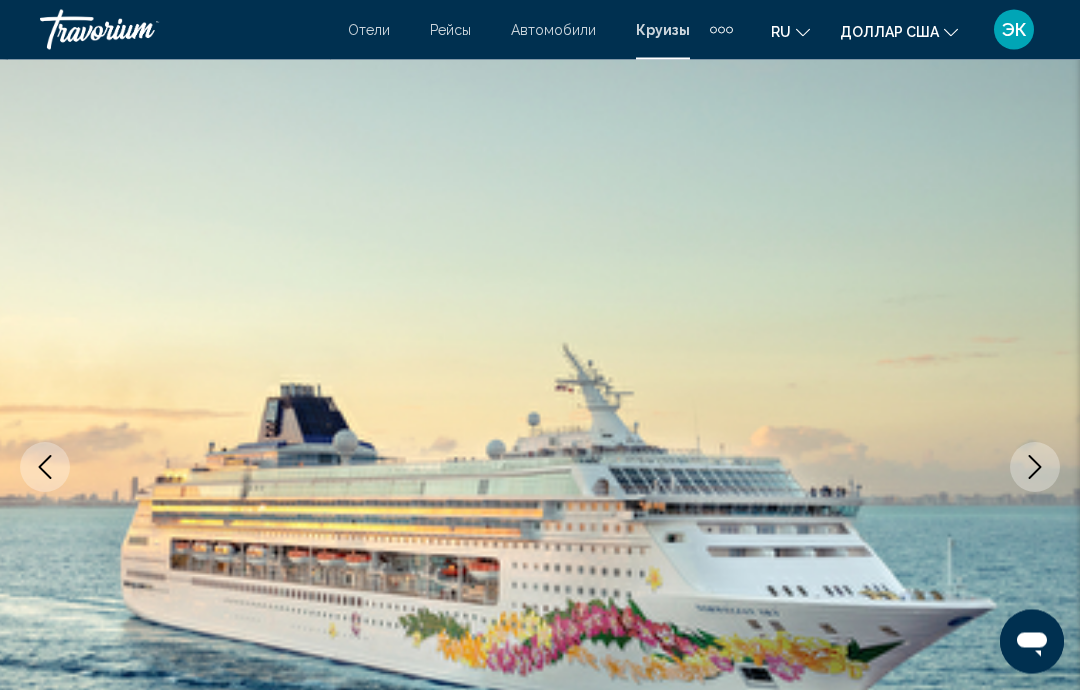 scroll, scrollTop: 0, scrollLeft: 0, axis: both 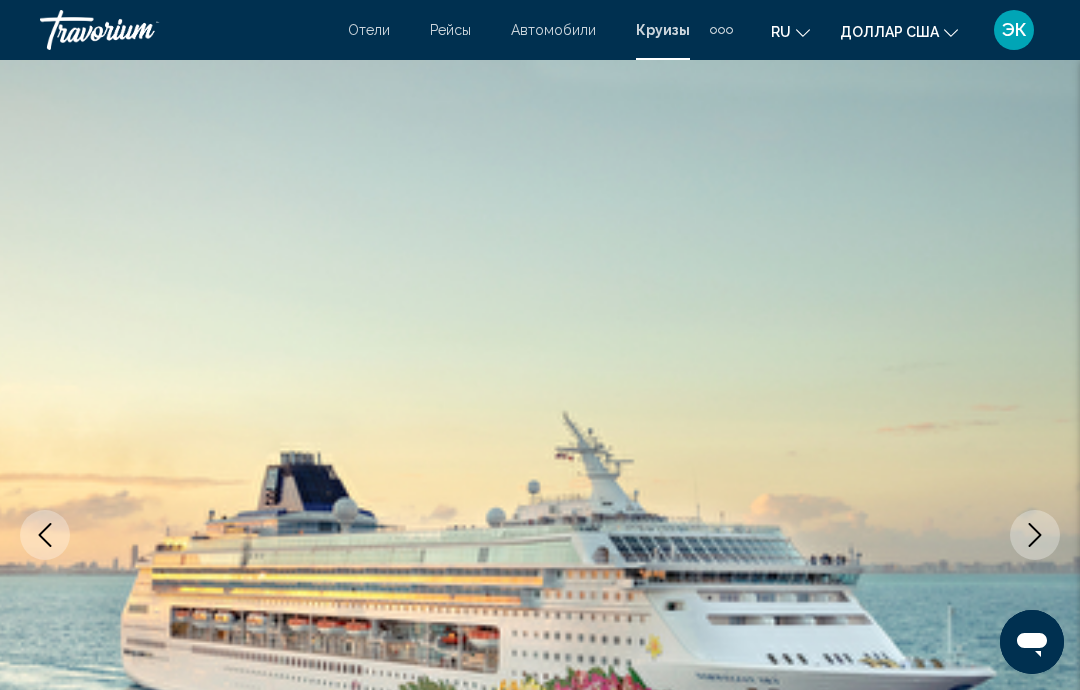click on "Круизы" at bounding box center (663, 30) 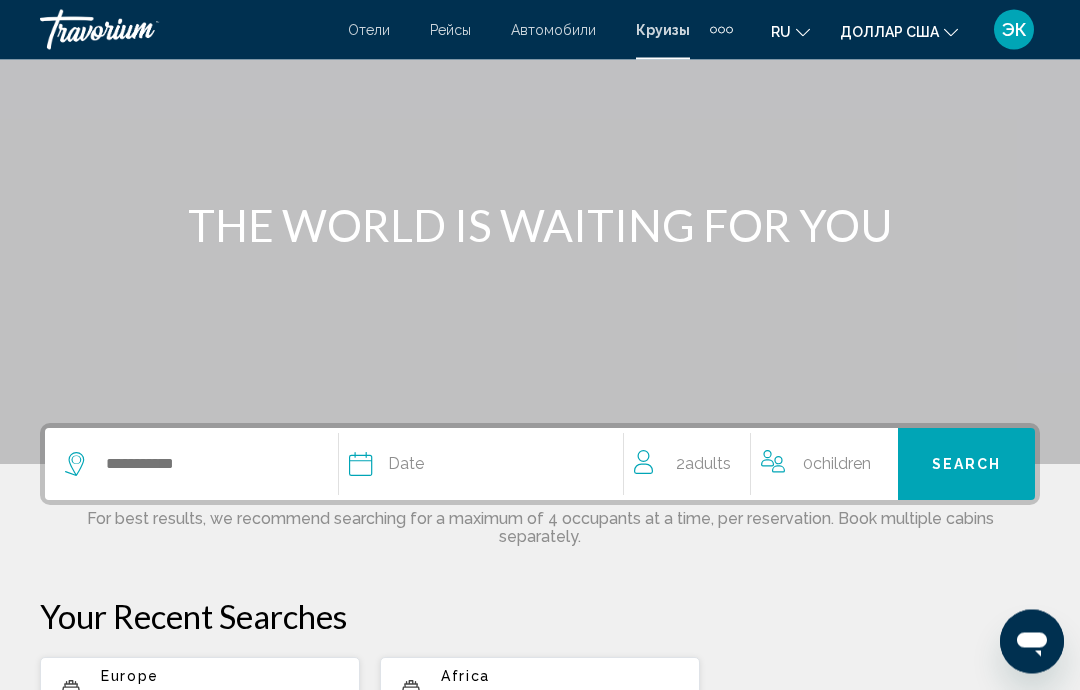 scroll, scrollTop: 151, scrollLeft: 0, axis: vertical 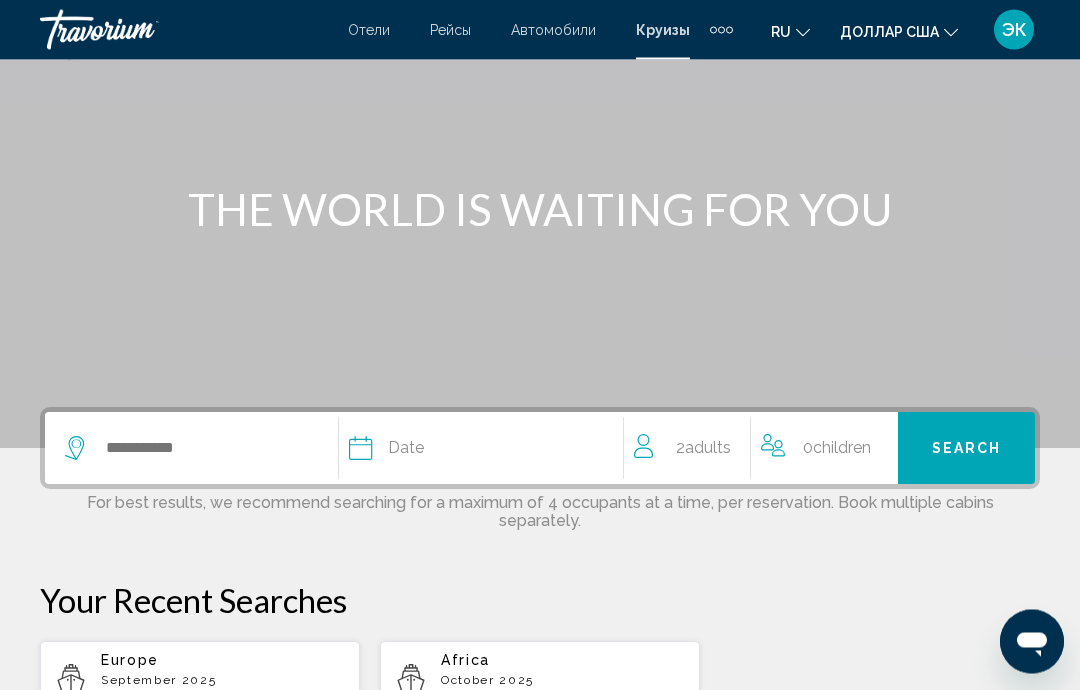 click on "Date" 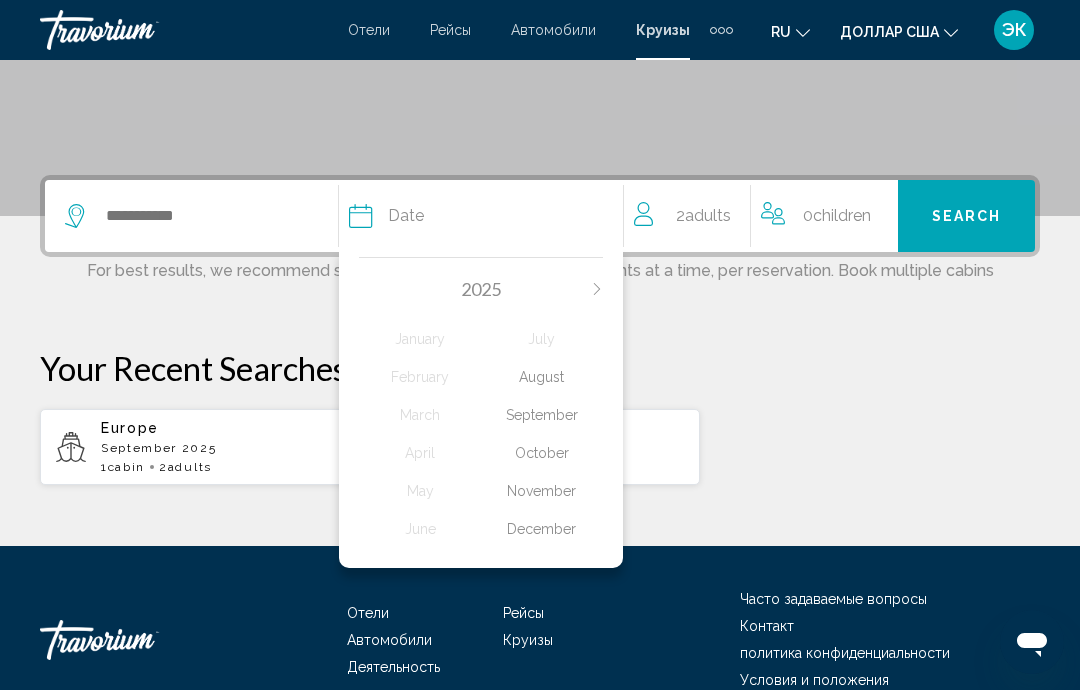 scroll, scrollTop: 403, scrollLeft: 0, axis: vertical 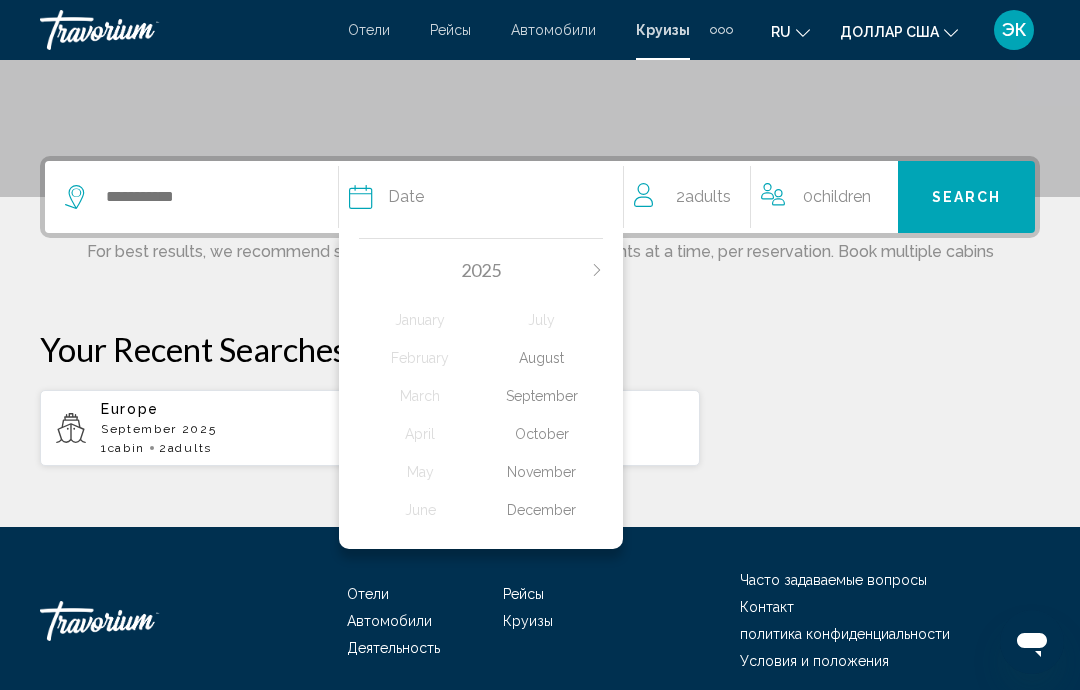 click on "September" 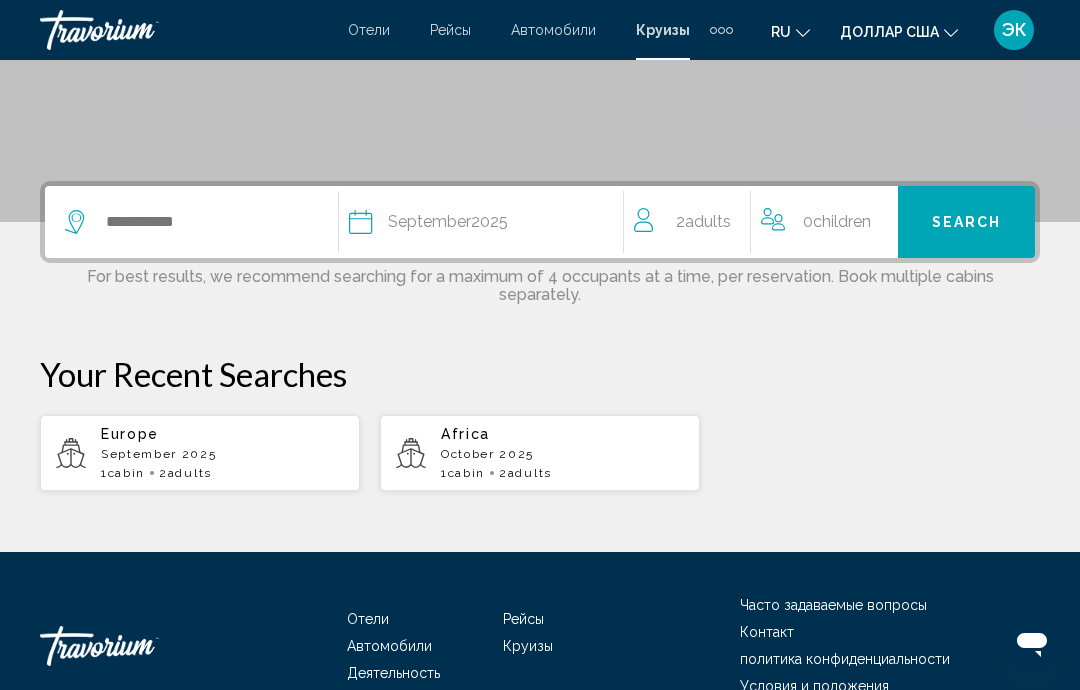 scroll, scrollTop: 368, scrollLeft: 0, axis: vertical 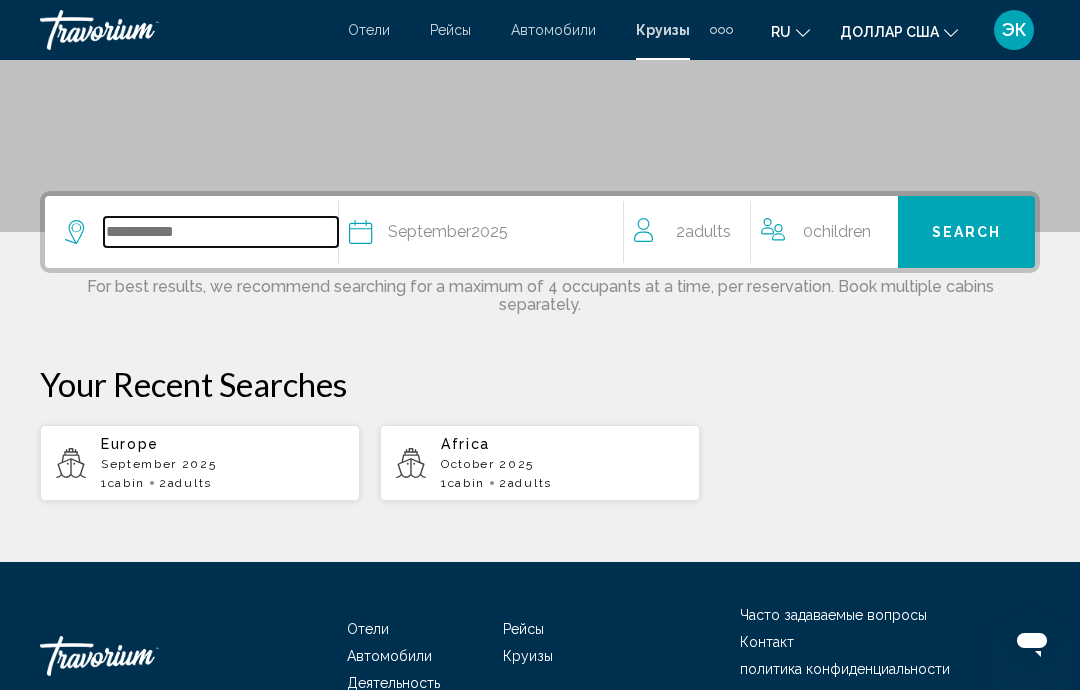click at bounding box center [221, 232] 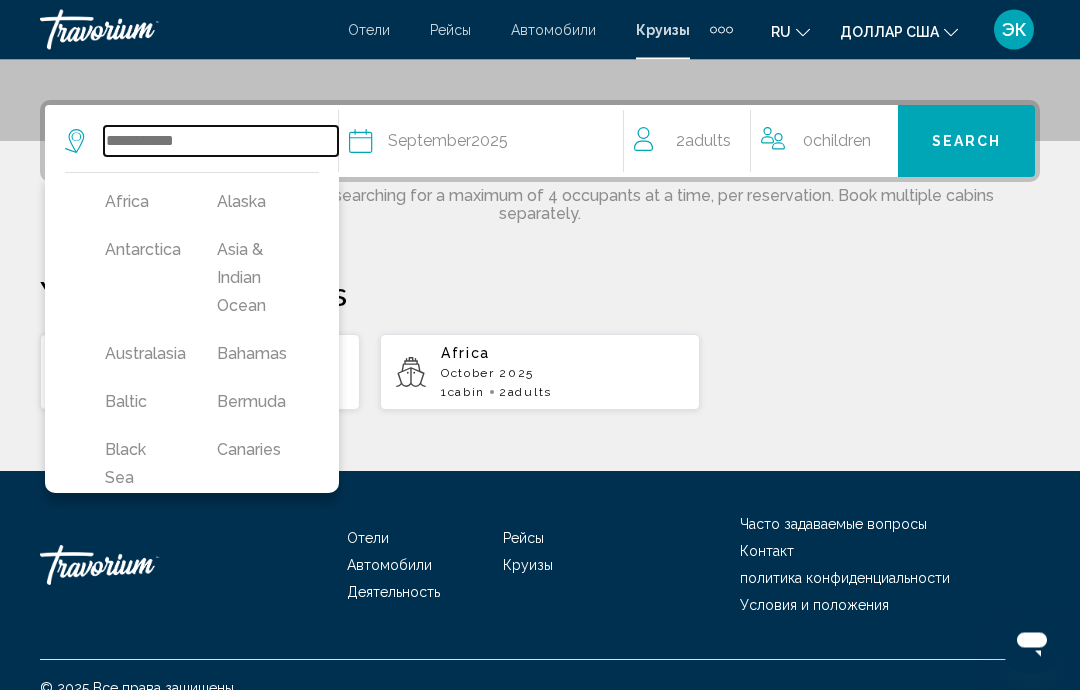 scroll, scrollTop: 483, scrollLeft: 0, axis: vertical 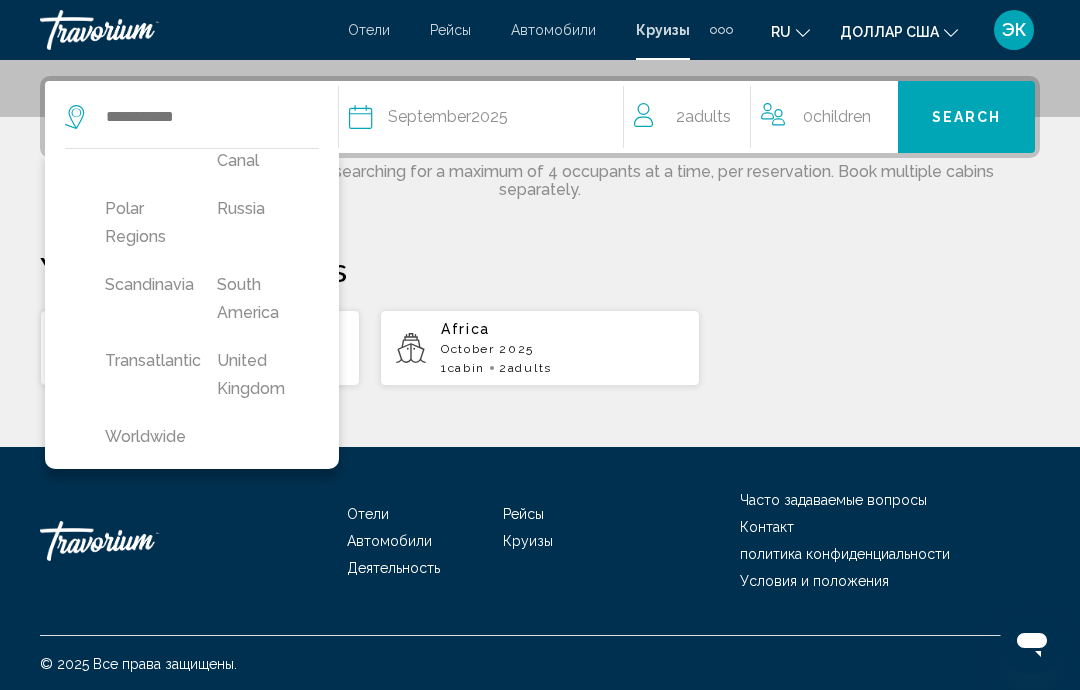 click on "Scandinavia" at bounding box center (141, 285) 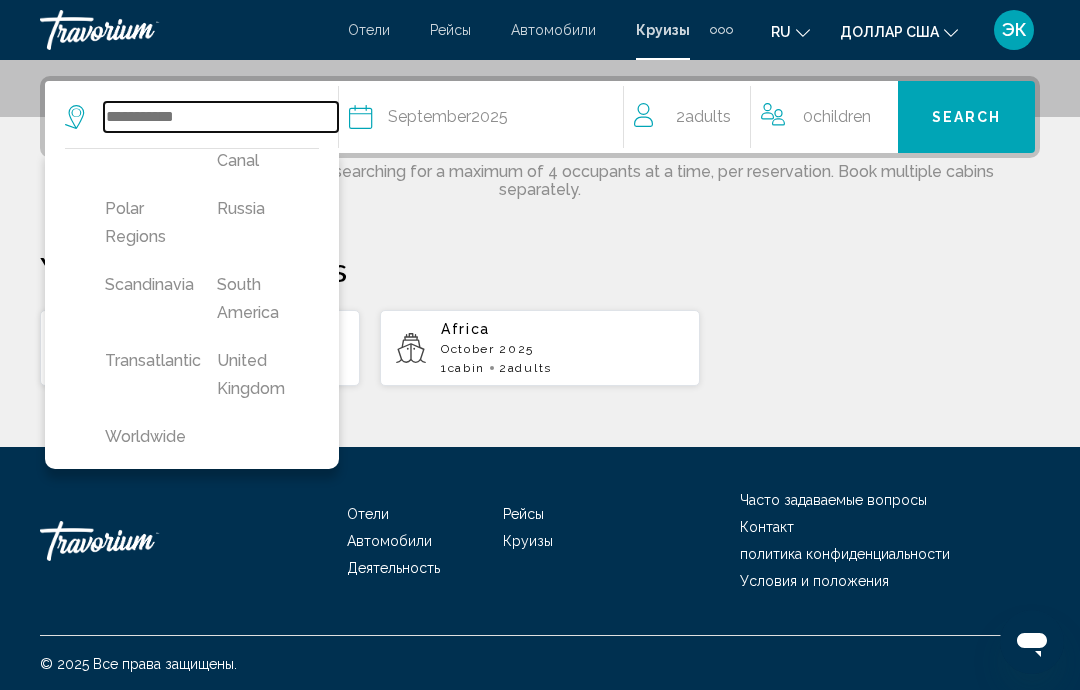 type on "**********" 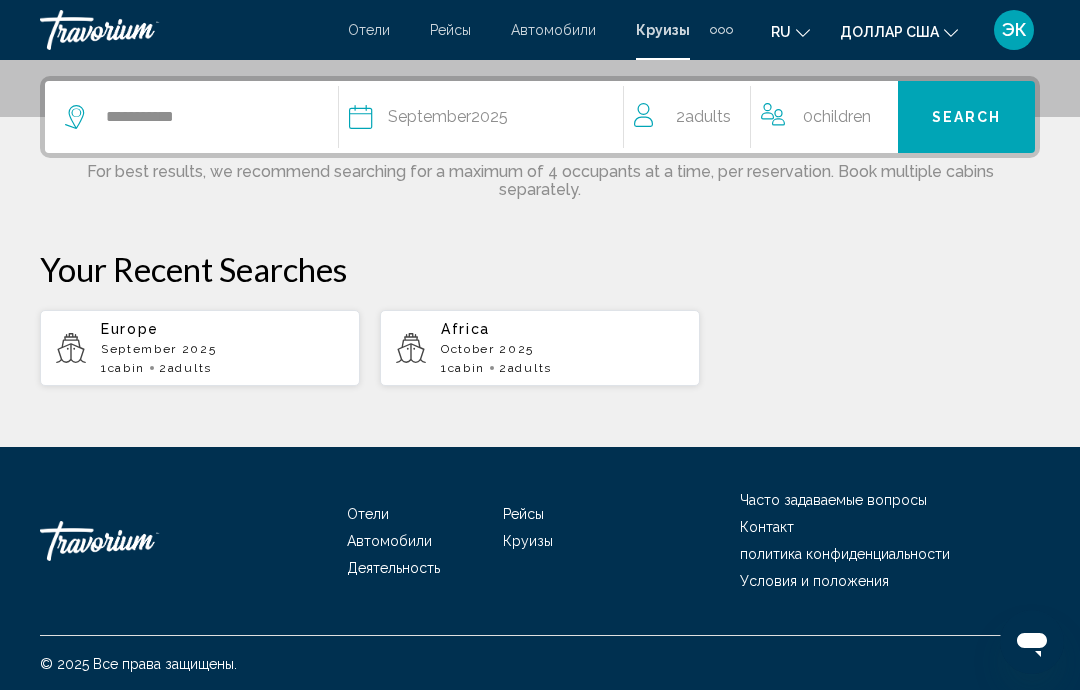 click on "Search" at bounding box center (967, 118) 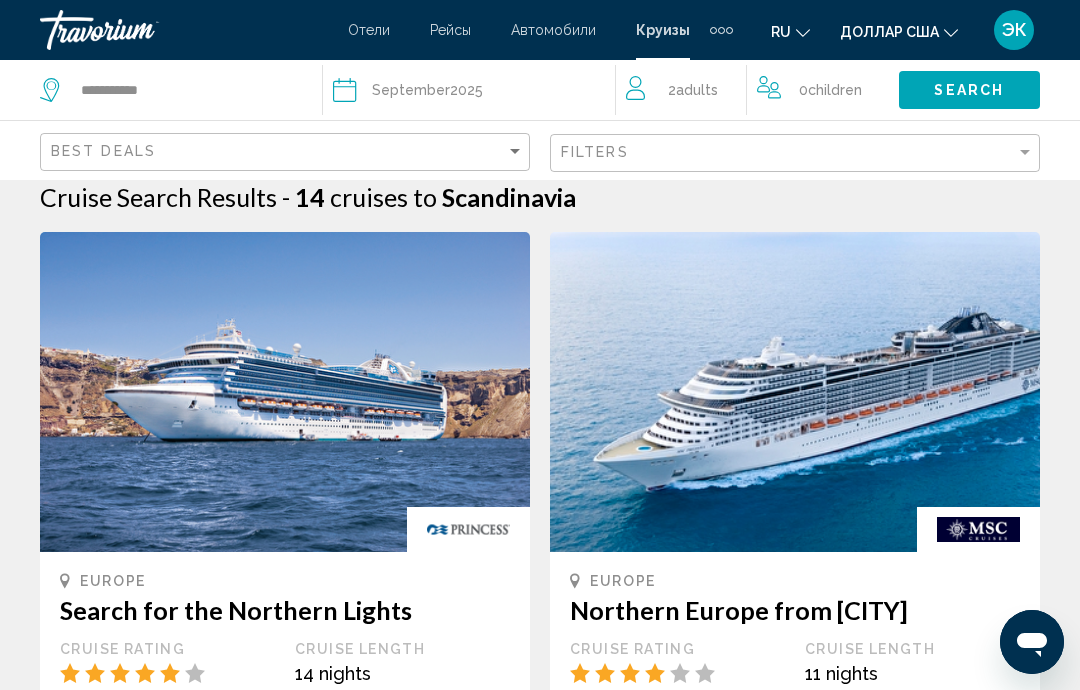 scroll, scrollTop: 0, scrollLeft: 0, axis: both 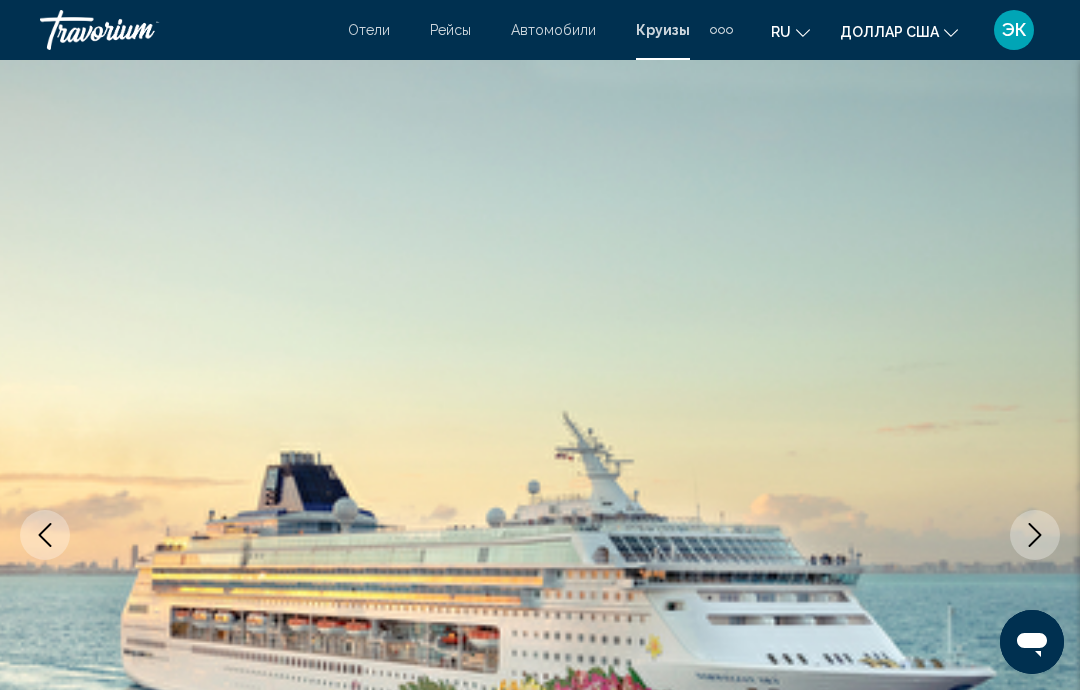 click on "Отели" at bounding box center (369, 30) 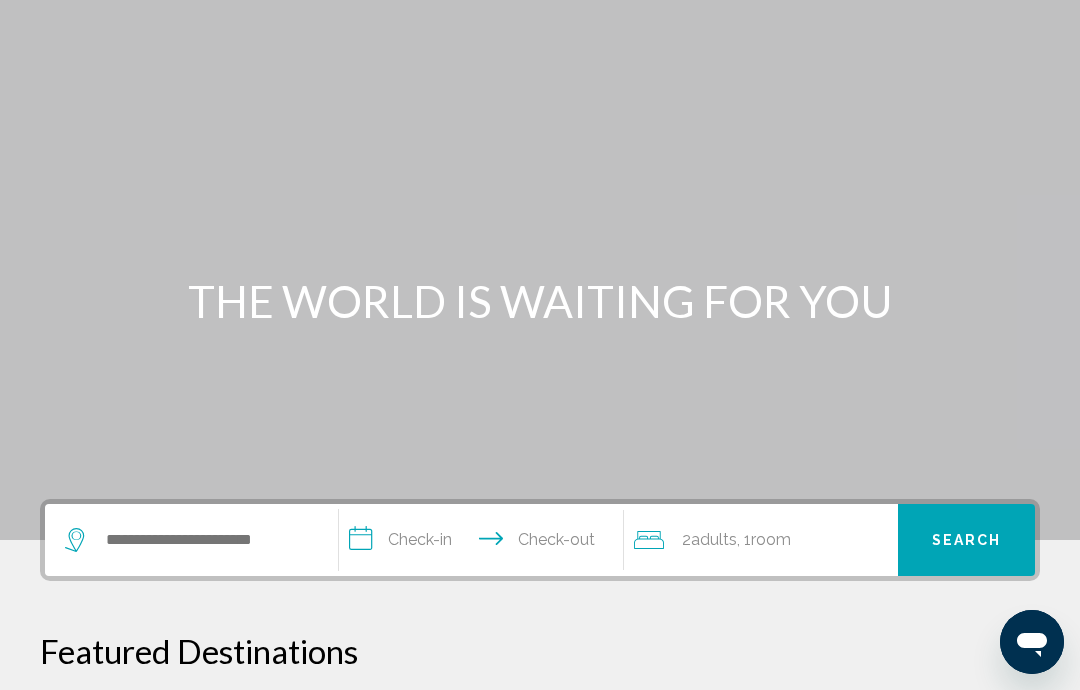 scroll, scrollTop: 100, scrollLeft: 0, axis: vertical 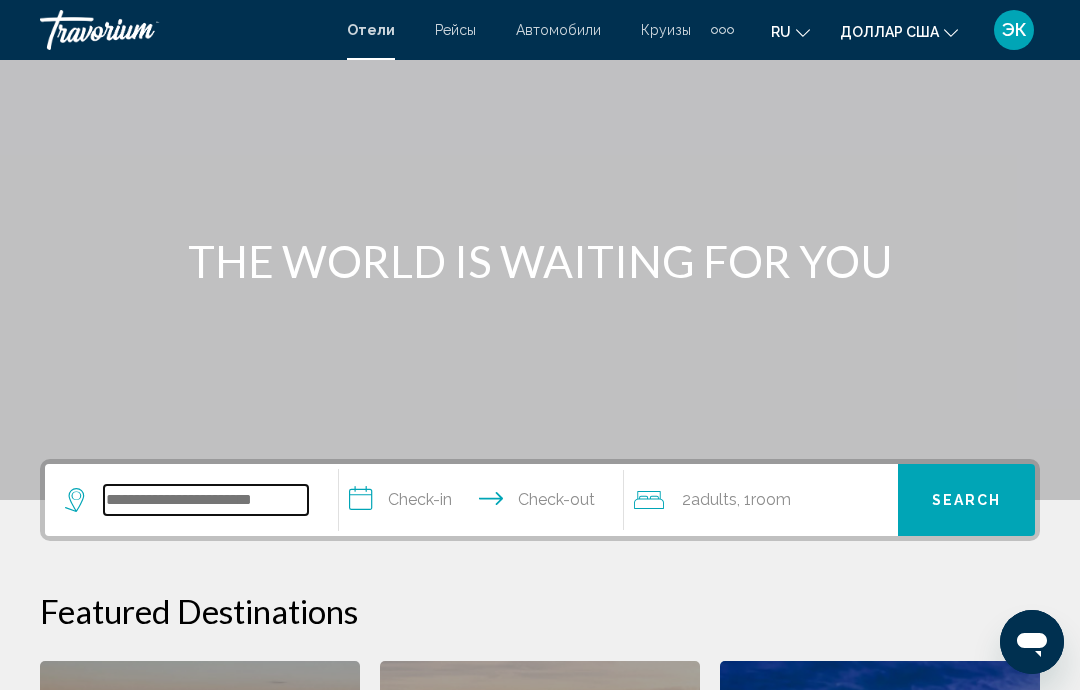 click at bounding box center [206, 500] 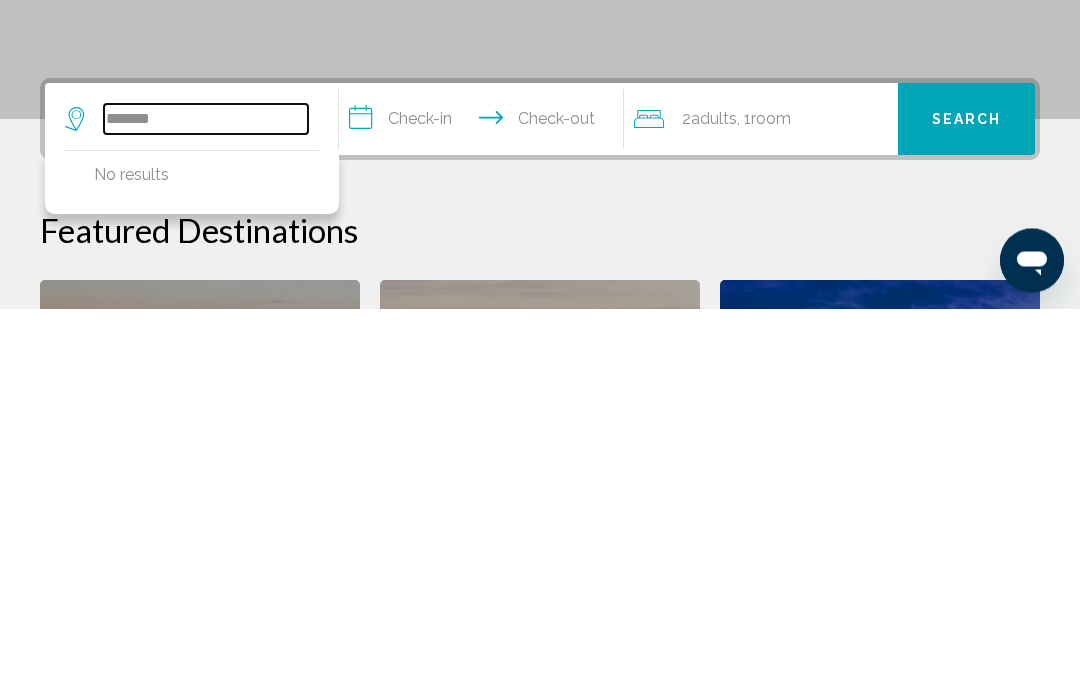 type on "******" 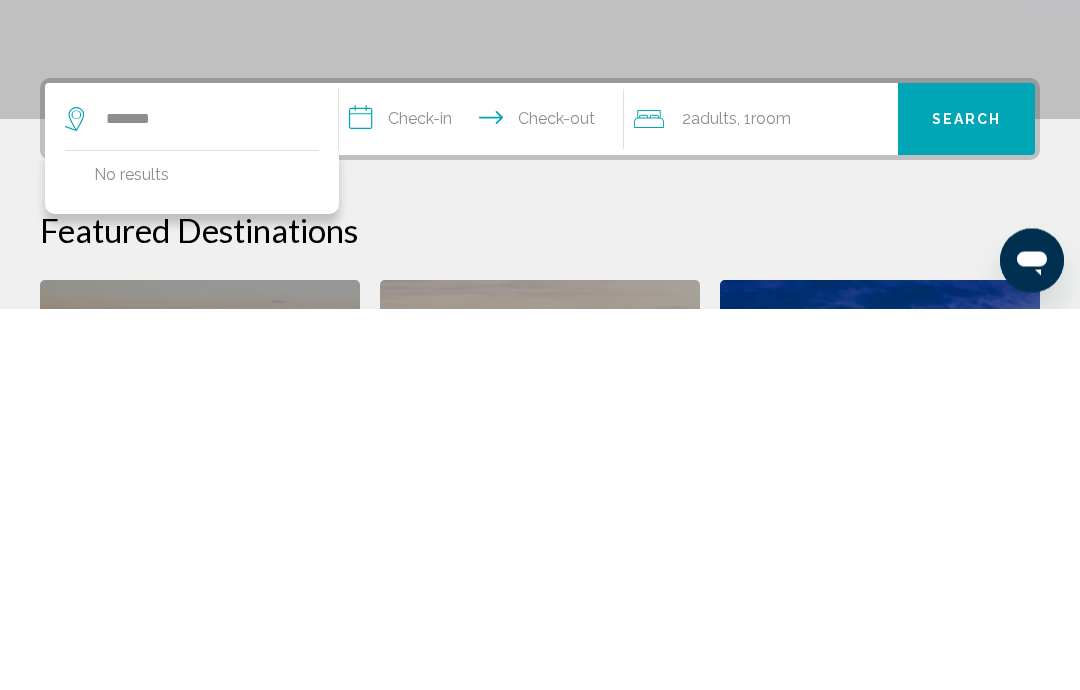 click on "**********" at bounding box center [485, 504] 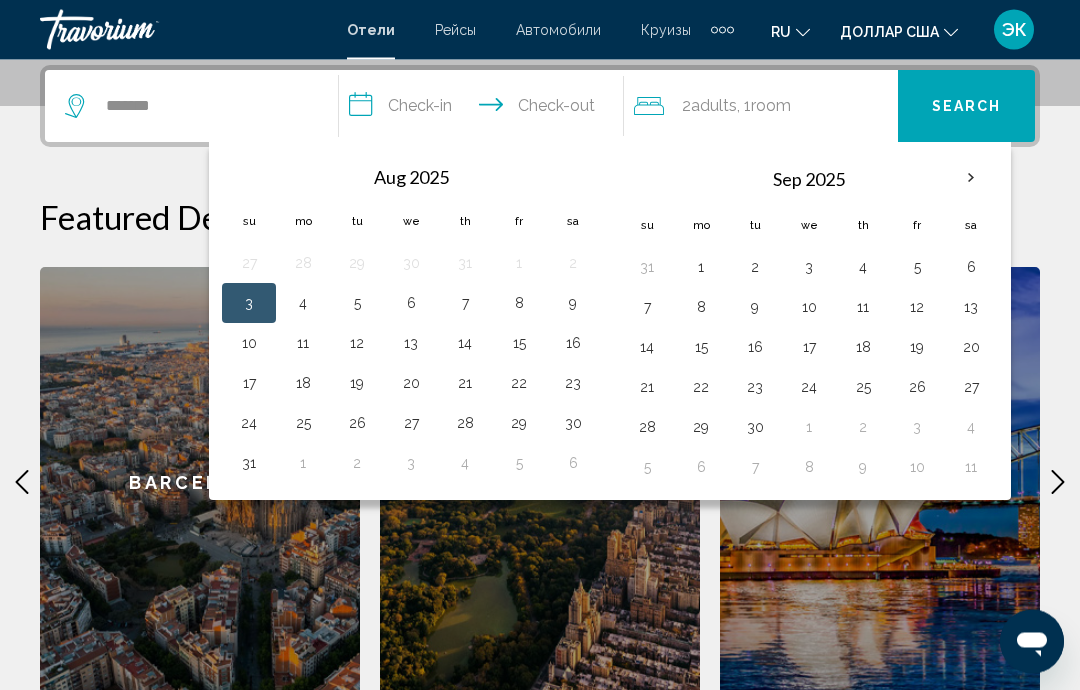 scroll, scrollTop: 494, scrollLeft: 0, axis: vertical 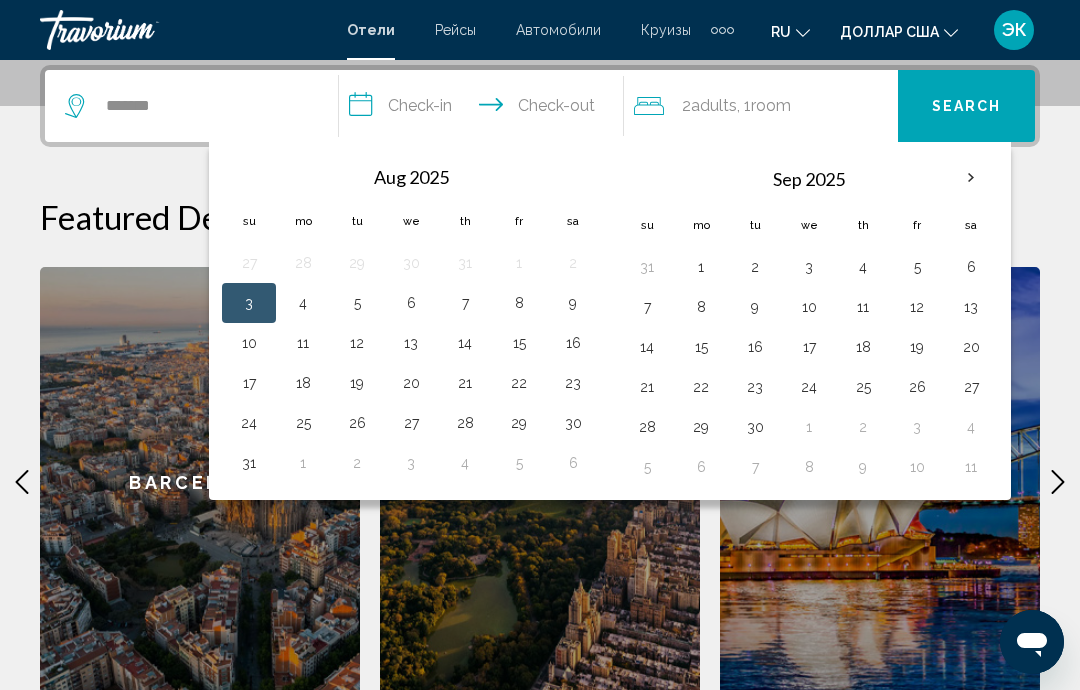 click on "23" at bounding box center (755, 387) 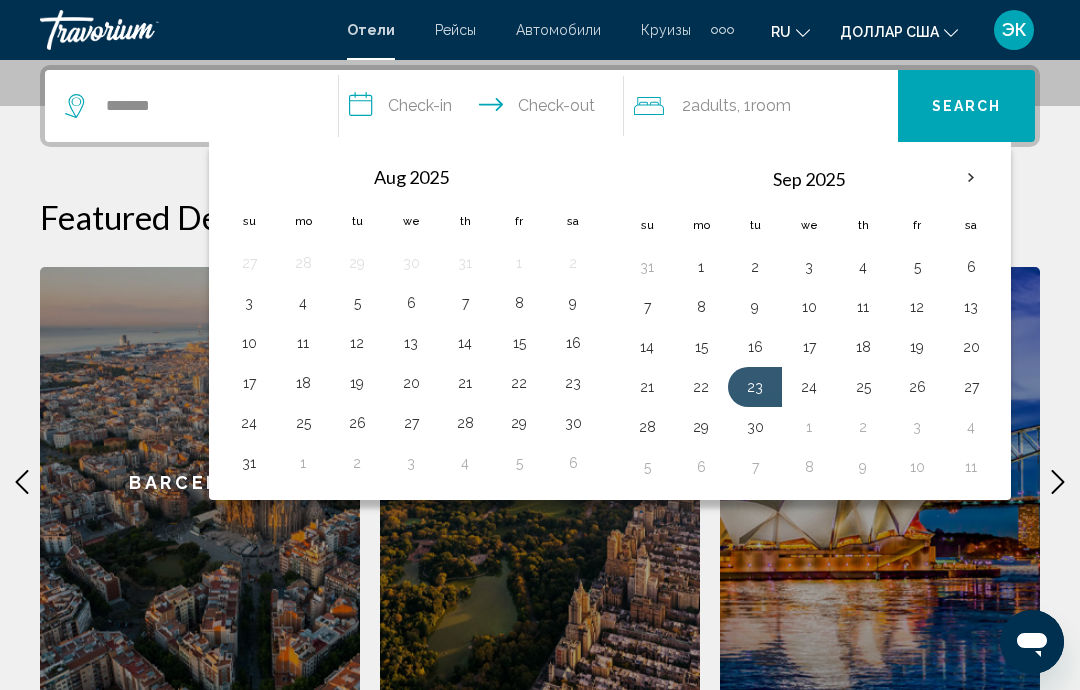 click on "Search" at bounding box center [967, 107] 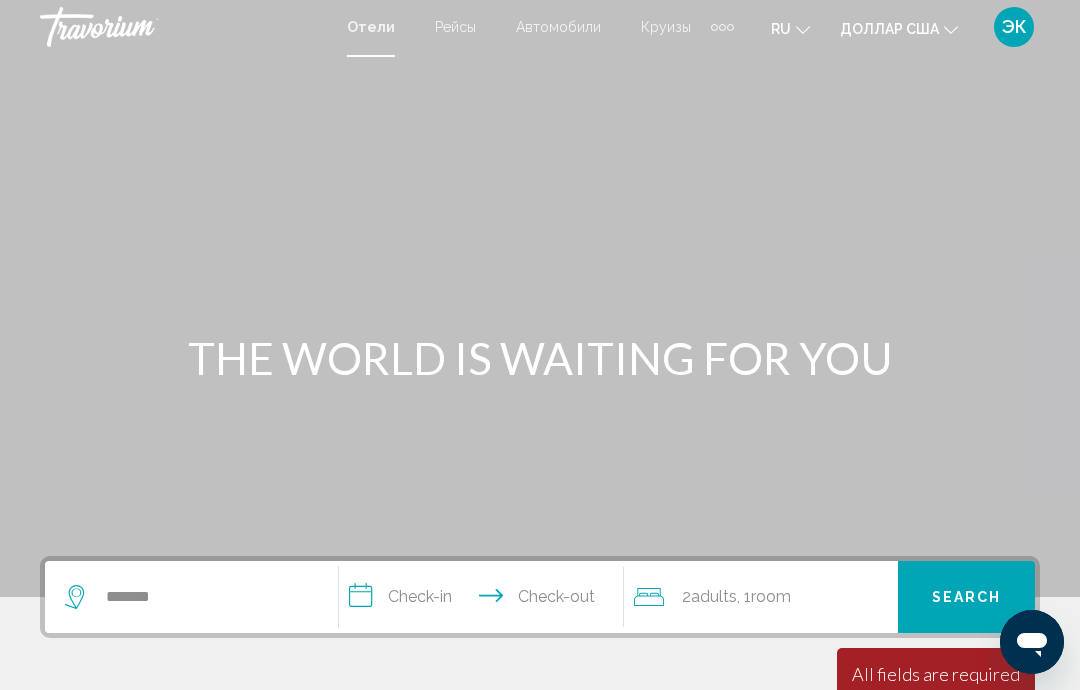 scroll, scrollTop: 0, scrollLeft: 0, axis: both 